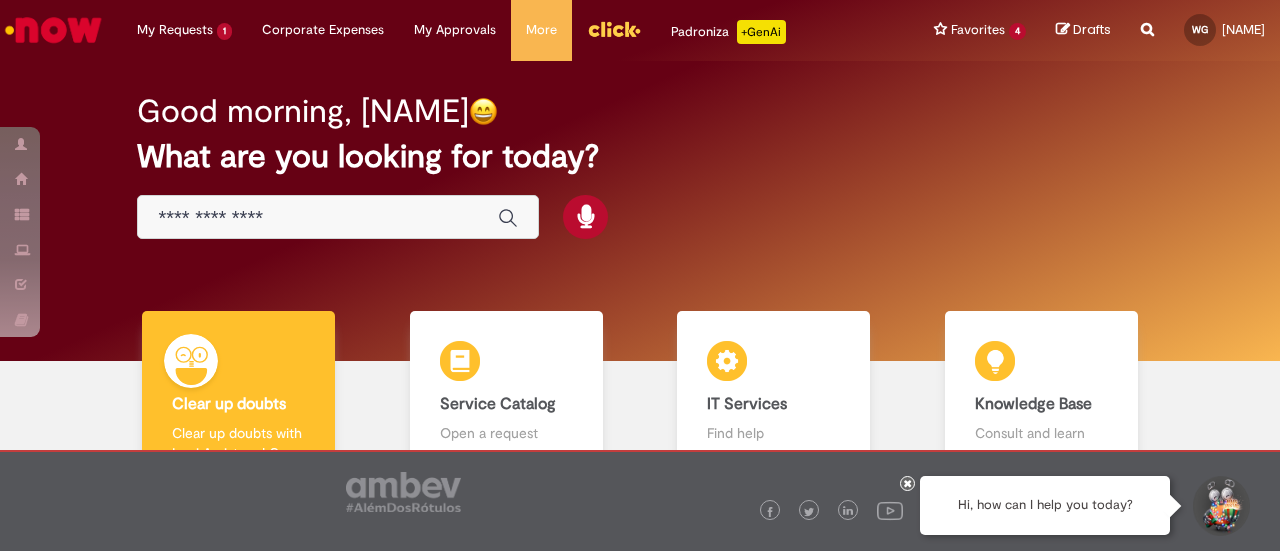 scroll, scrollTop: 0, scrollLeft: 0, axis: both 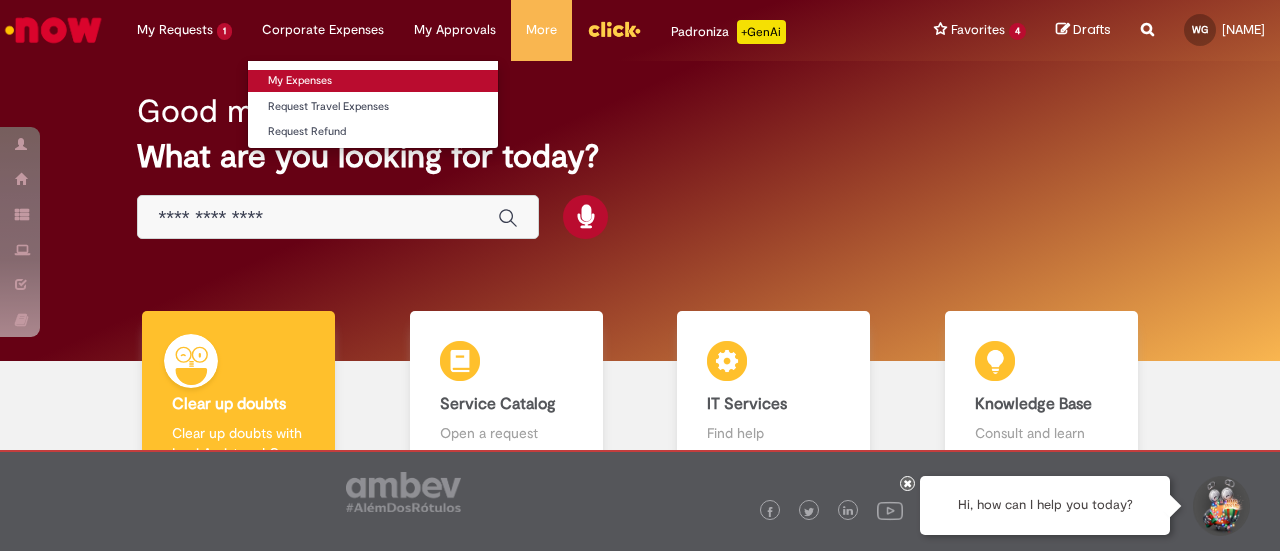 click on "My Expenses" at bounding box center (373, 81) 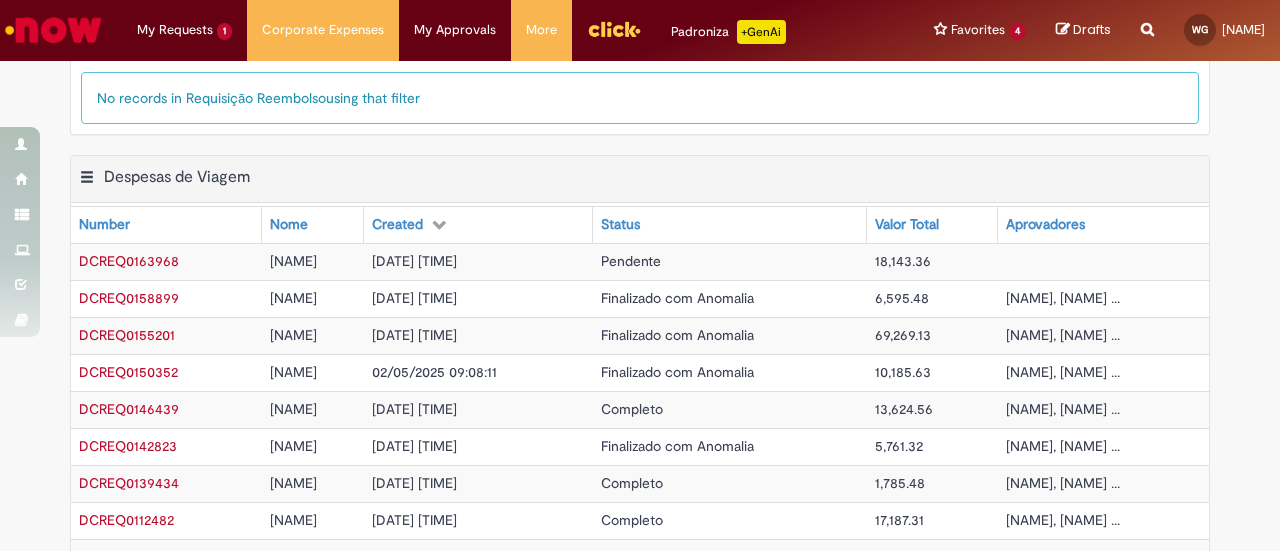 scroll, scrollTop: 738, scrollLeft: 0, axis: vertical 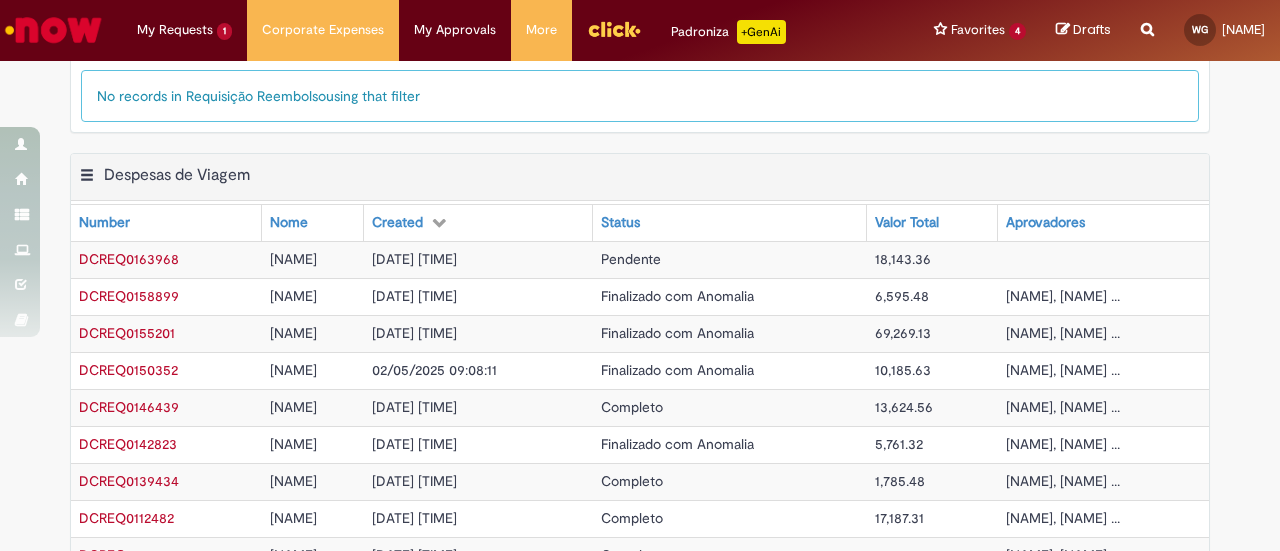 click on "DCREQ0163968" at bounding box center [129, 259] 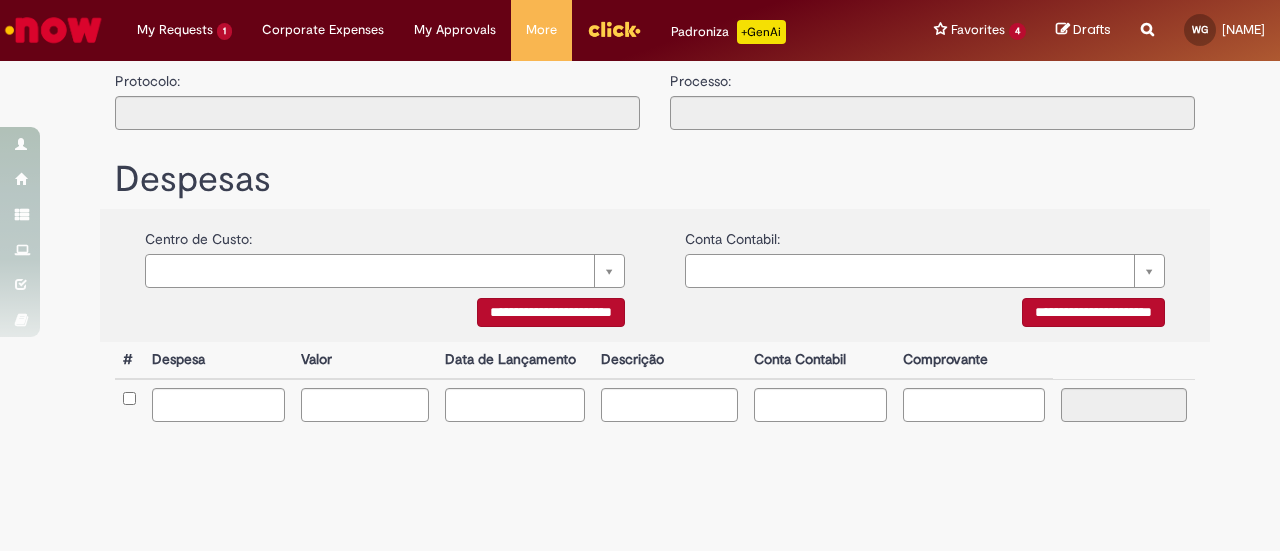 scroll, scrollTop: 0, scrollLeft: 0, axis: both 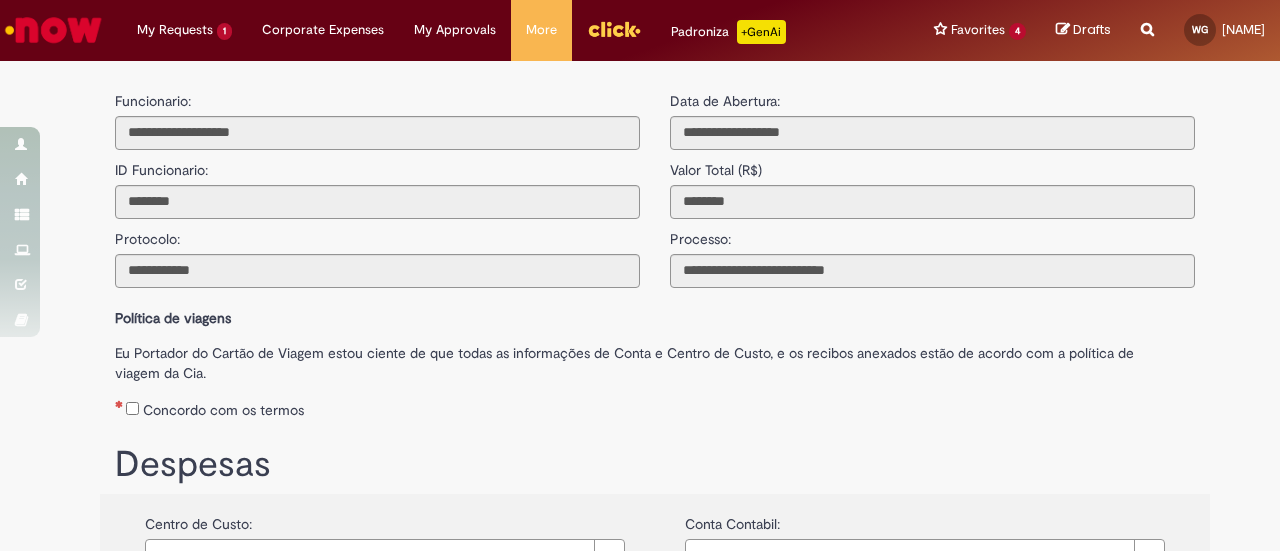 type on "**********" 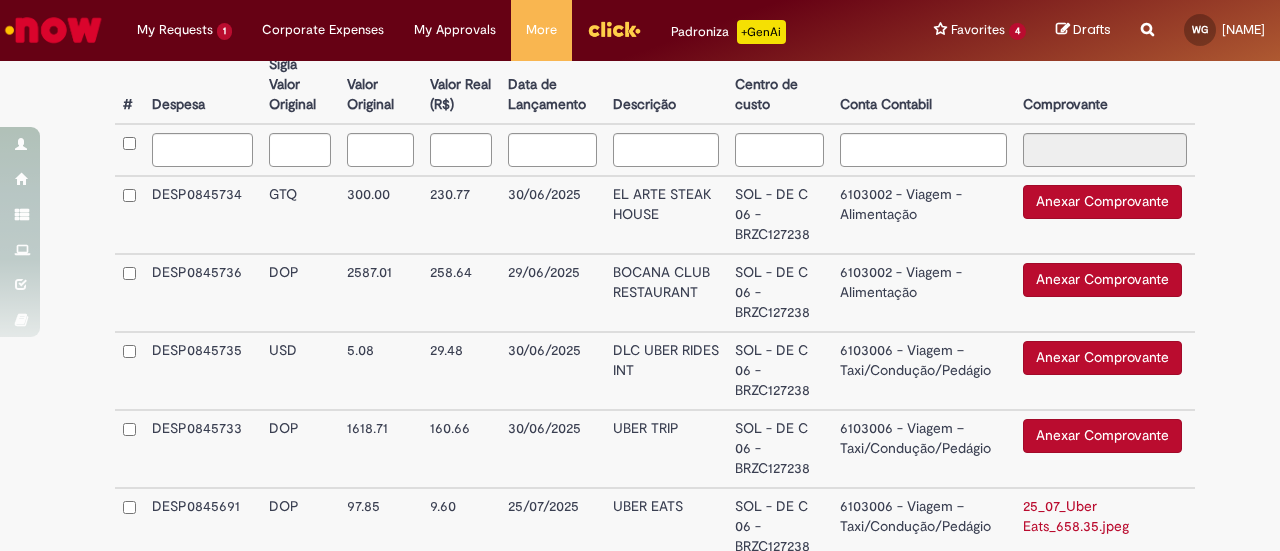scroll, scrollTop: 588, scrollLeft: 0, axis: vertical 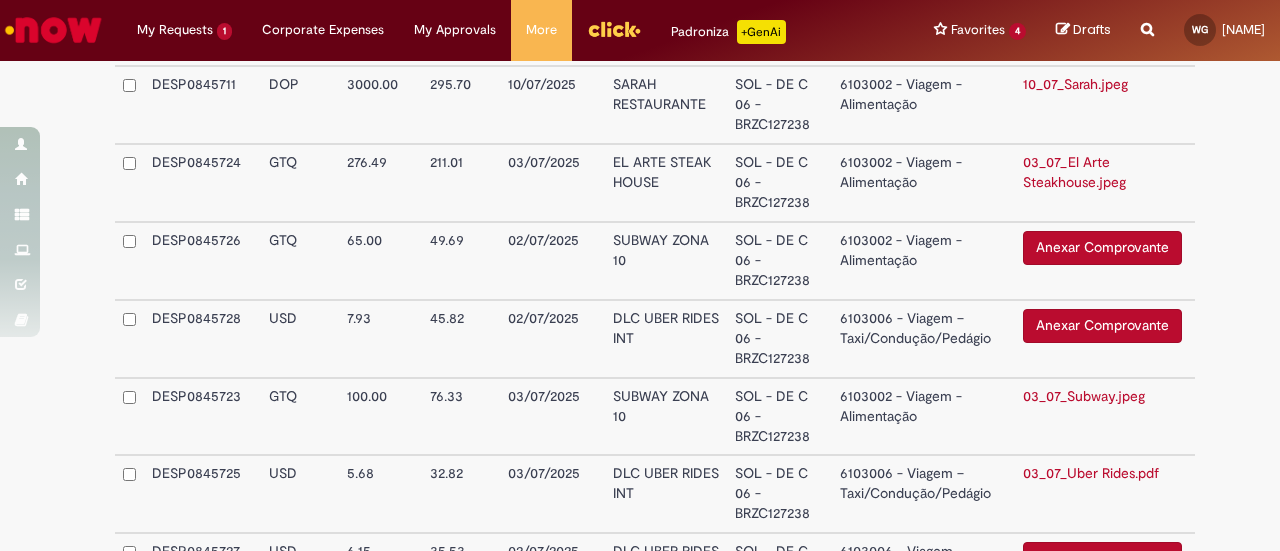 click on "Anexar Comprovante" at bounding box center [1102, 248] 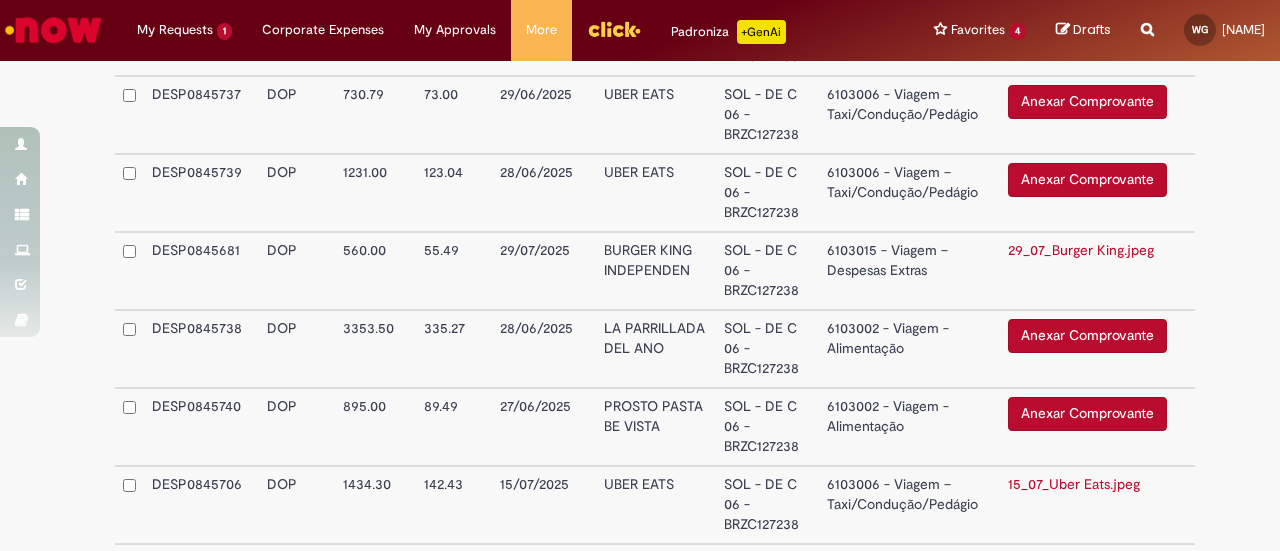 scroll, scrollTop: 3814, scrollLeft: 0, axis: vertical 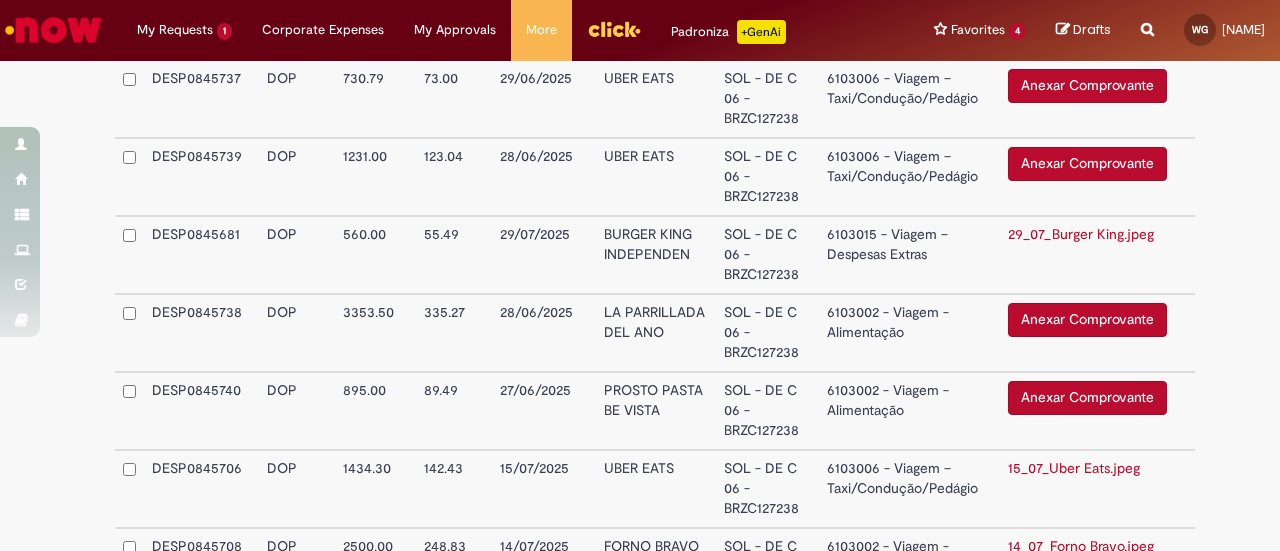 click on "Anexar Comprovante" at bounding box center [1087, 320] 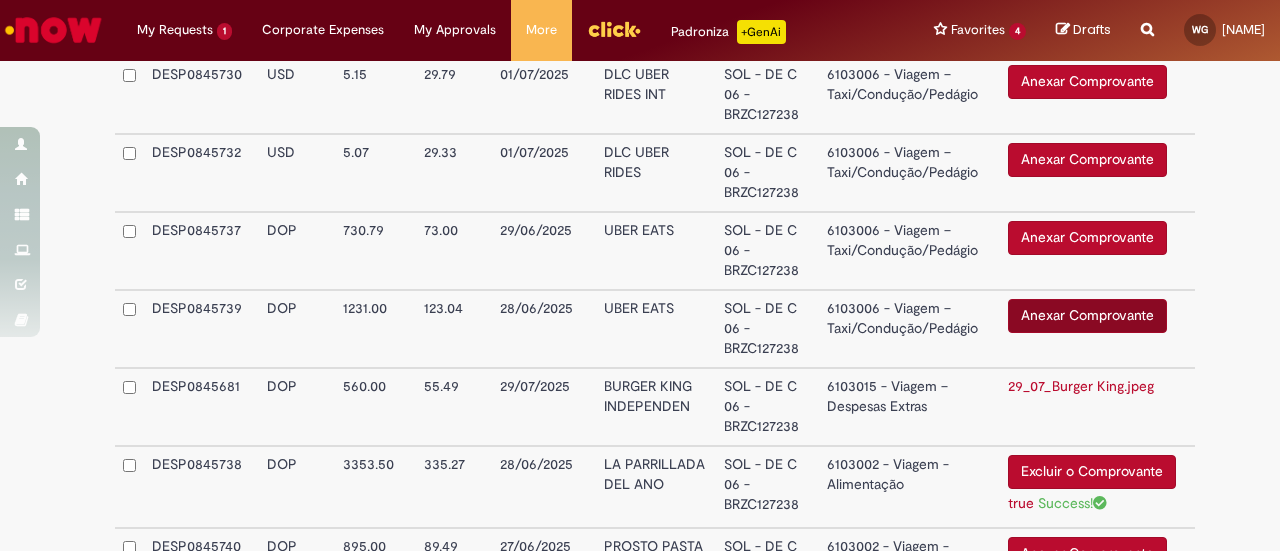 scroll, scrollTop: 3646, scrollLeft: 0, axis: vertical 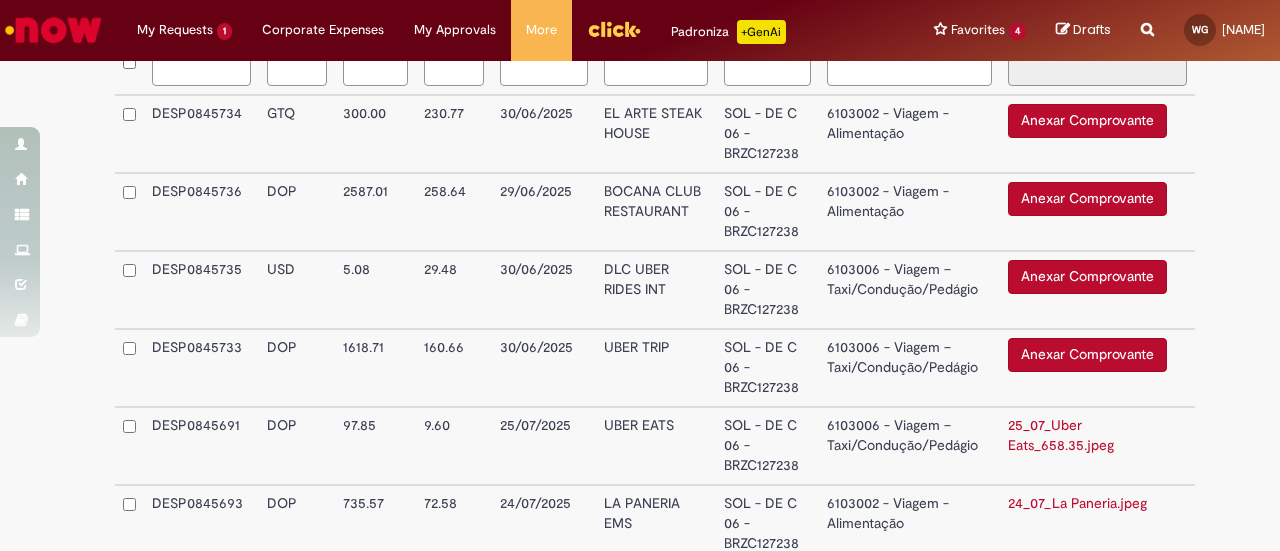 click on "Anexar Comprovante" at bounding box center (1087, 199) 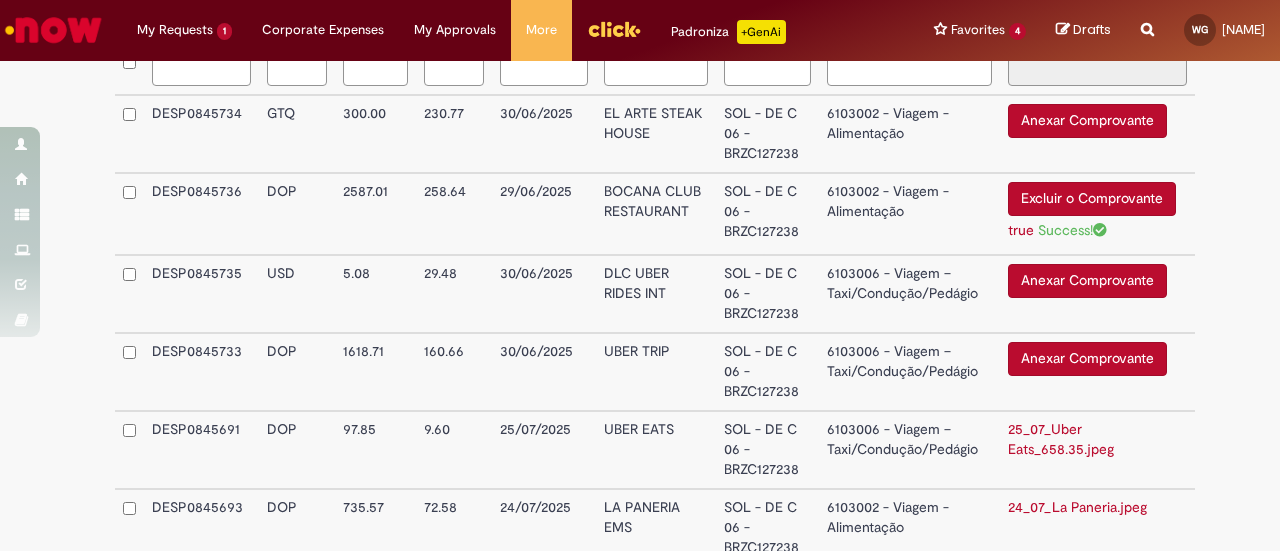 click on "Anexar Comprovante" at bounding box center (1087, 121) 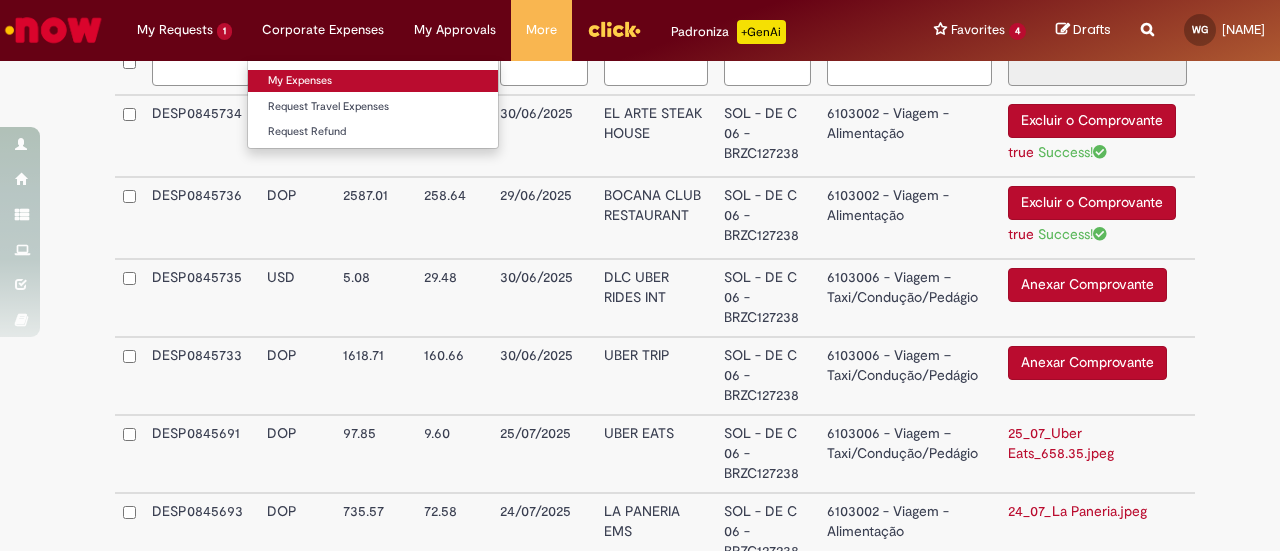 click on "My Expenses" at bounding box center [373, 81] 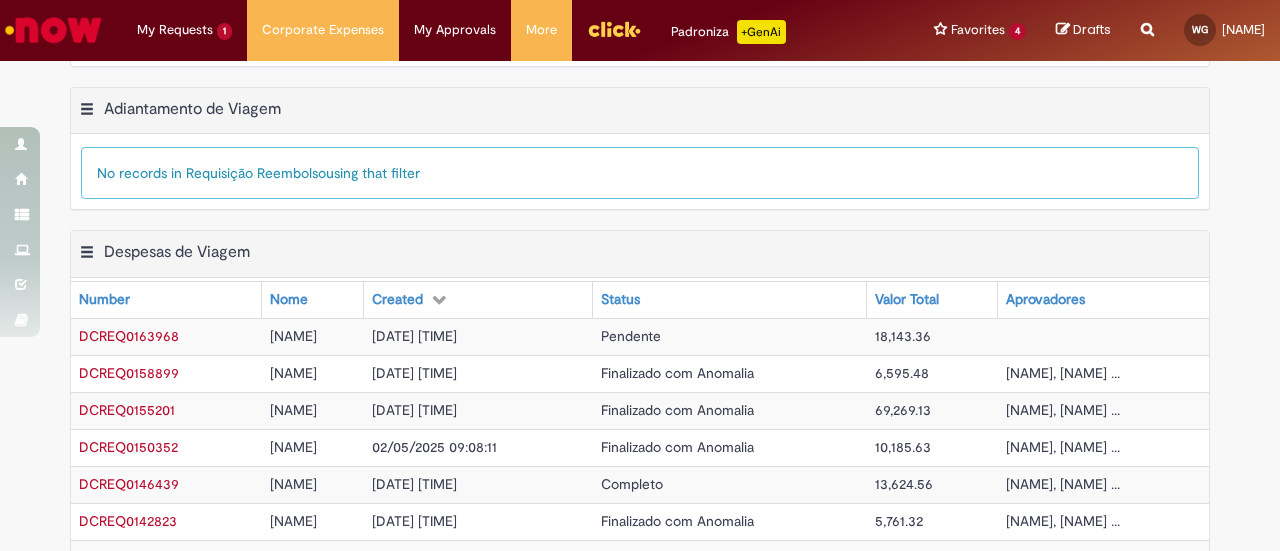 scroll, scrollTop: 0, scrollLeft: 0, axis: both 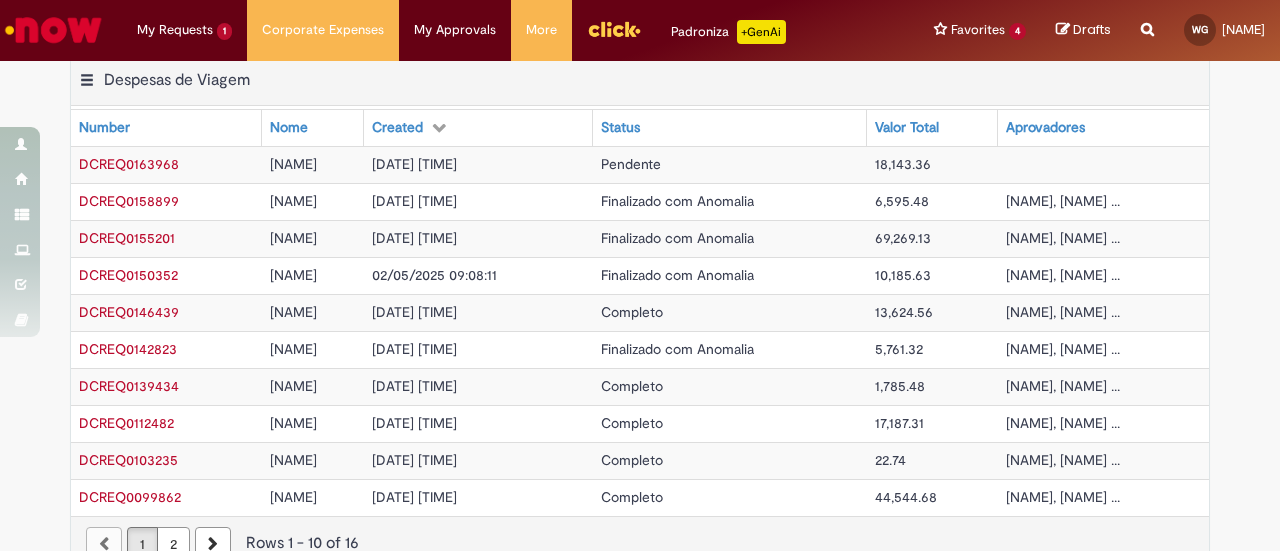 click on "DCREQ0163968" at bounding box center (129, 164) 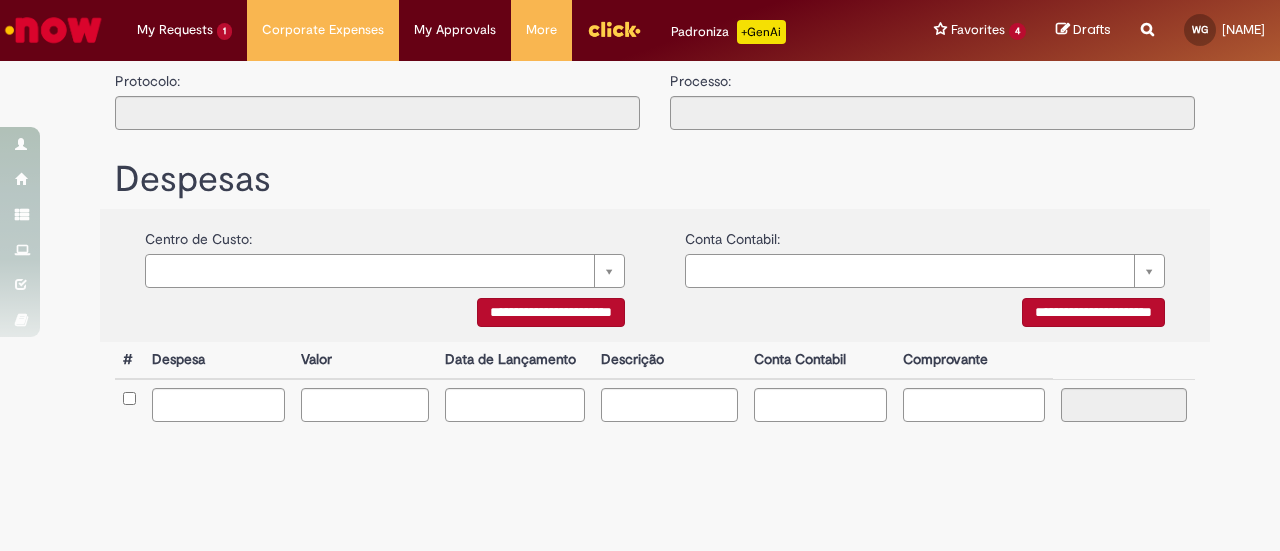 scroll, scrollTop: 0, scrollLeft: 0, axis: both 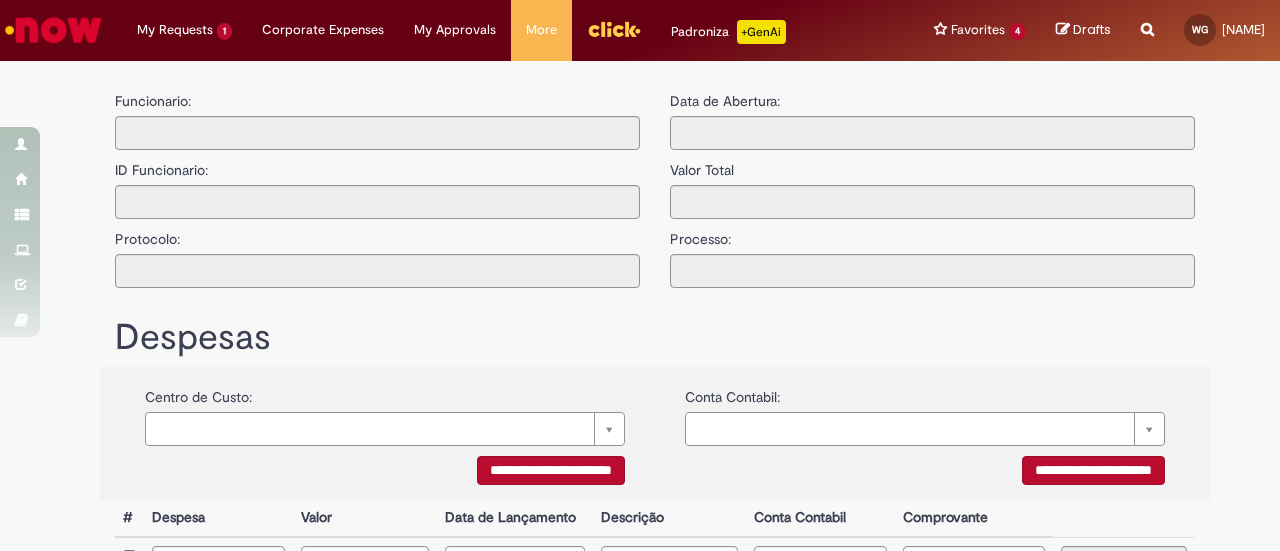 type on "**********" 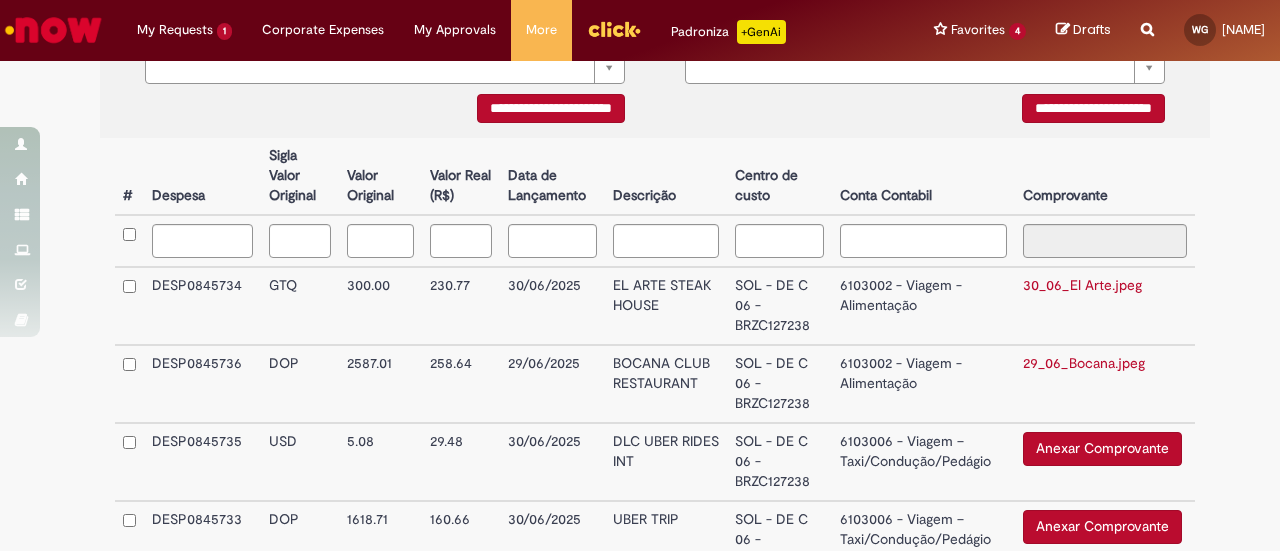 scroll, scrollTop: 497, scrollLeft: 0, axis: vertical 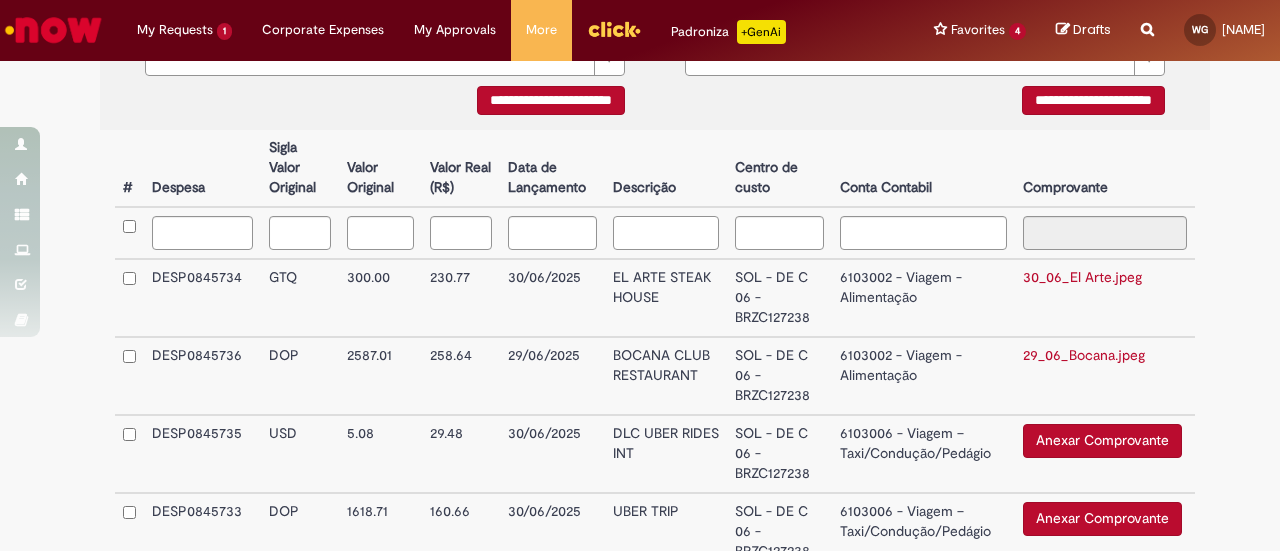 click at bounding box center [666, 233] 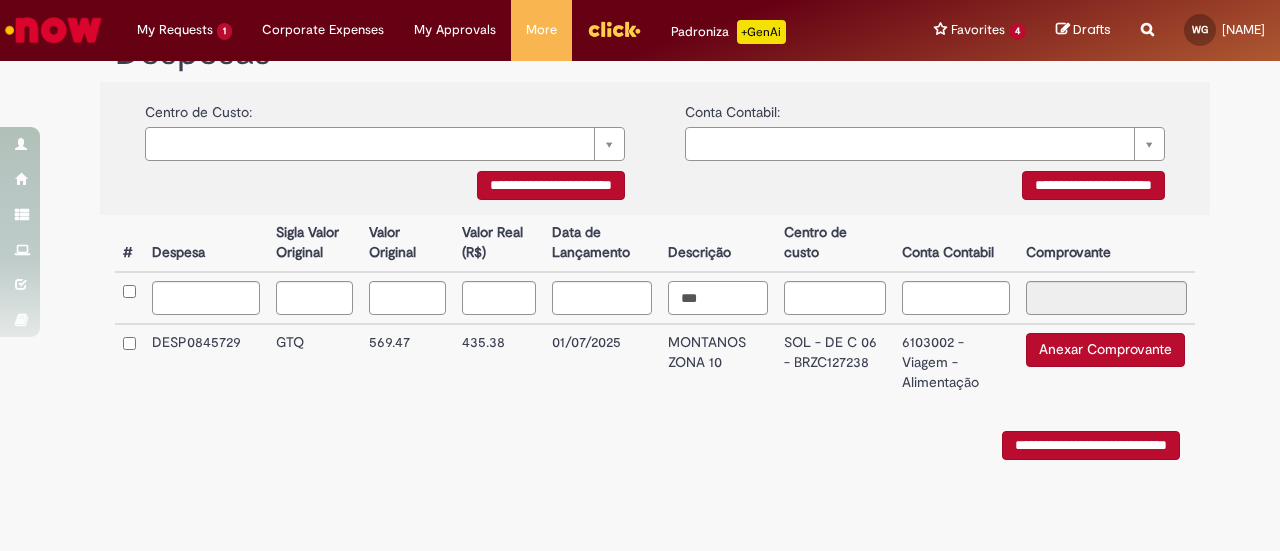 scroll, scrollTop: 416, scrollLeft: 0, axis: vertical 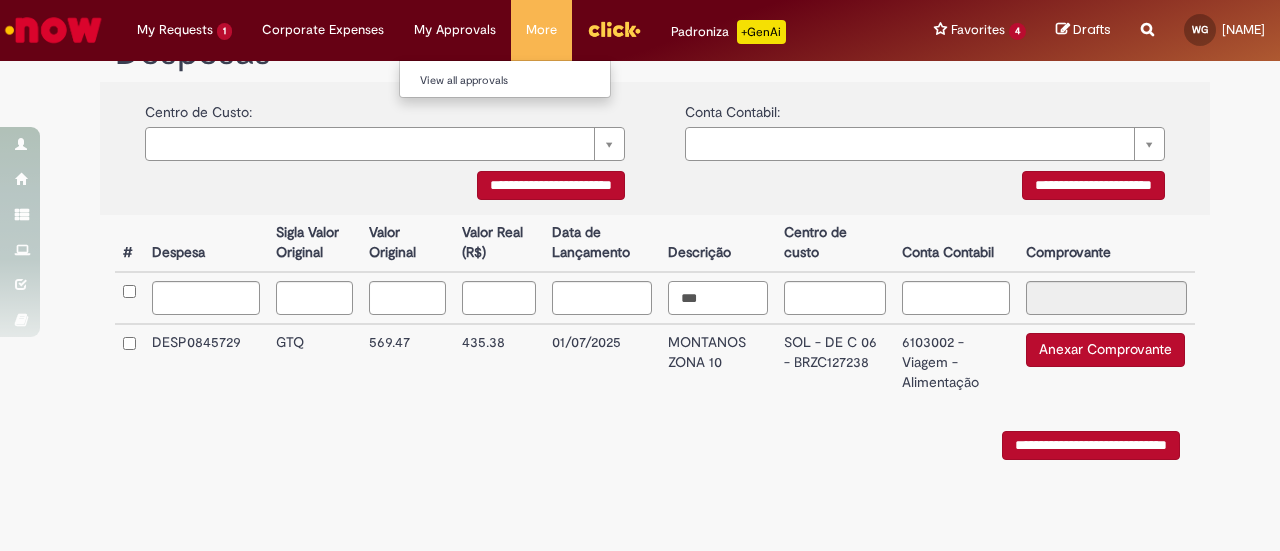 type on "***" 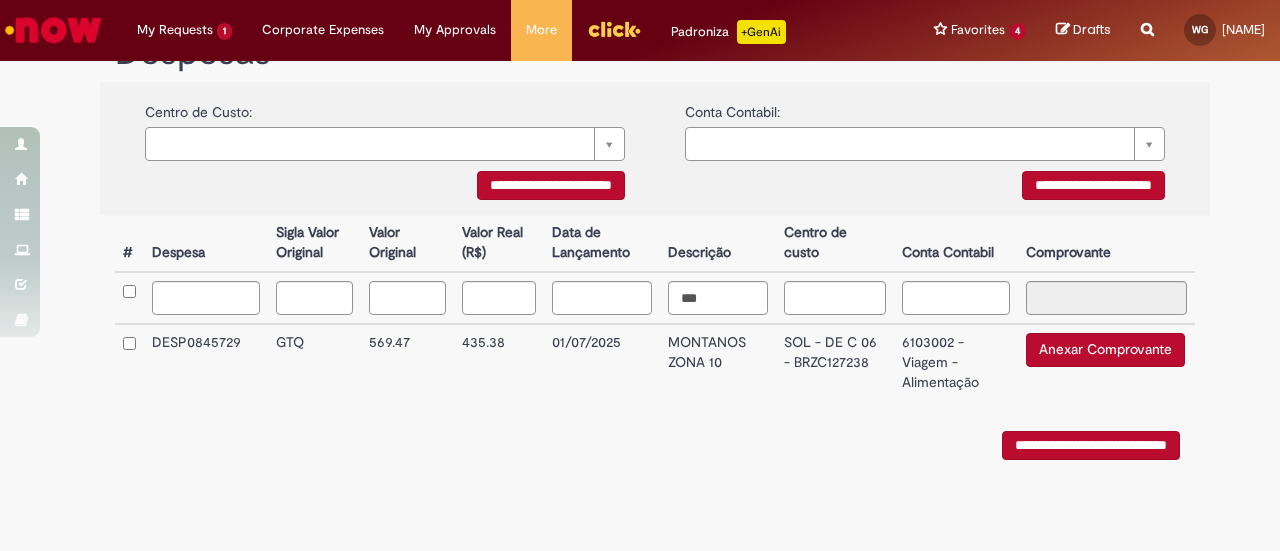 click on "Anexar Comprovante" at bounding box center (1105, 350) 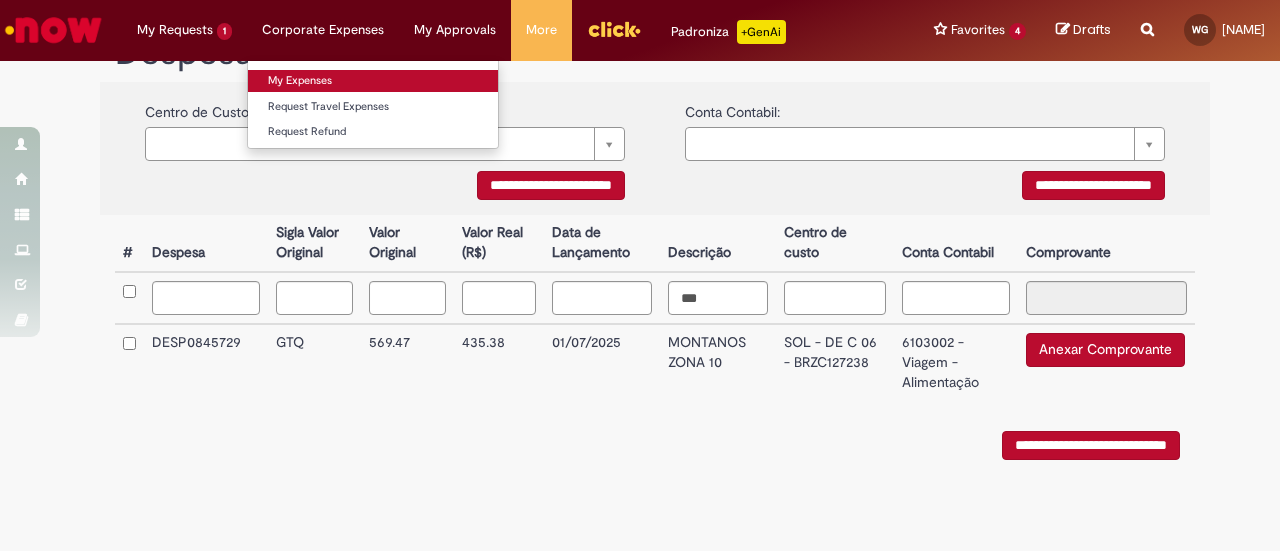 click on "My Expenses" at bounding box center [373, 81] 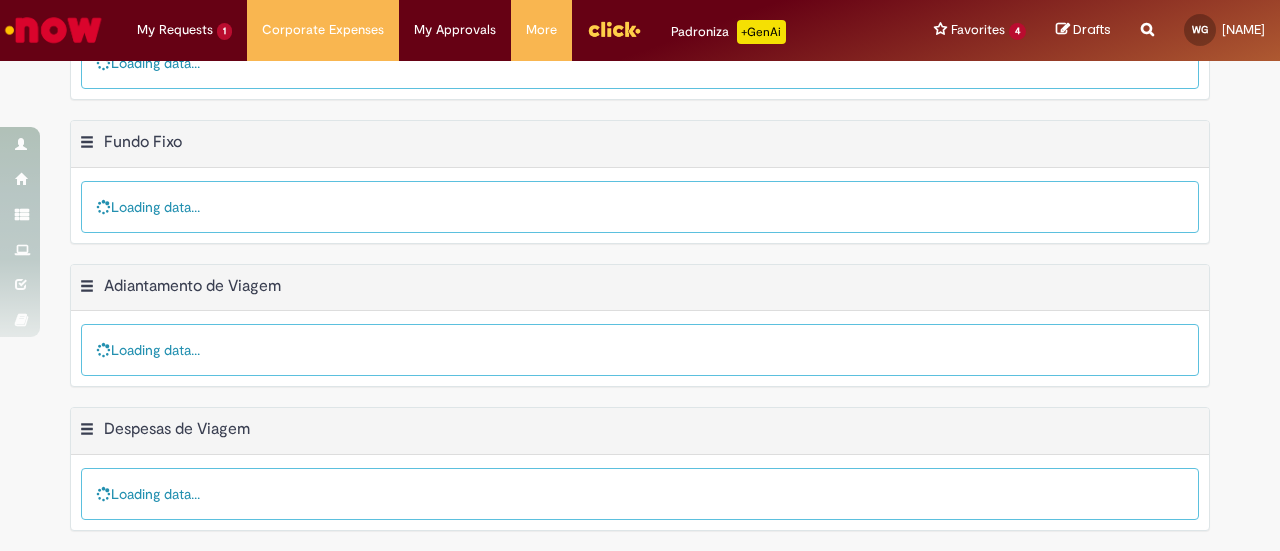 scroll, scrollTop: 0, scrollLeft: 0, axis: both 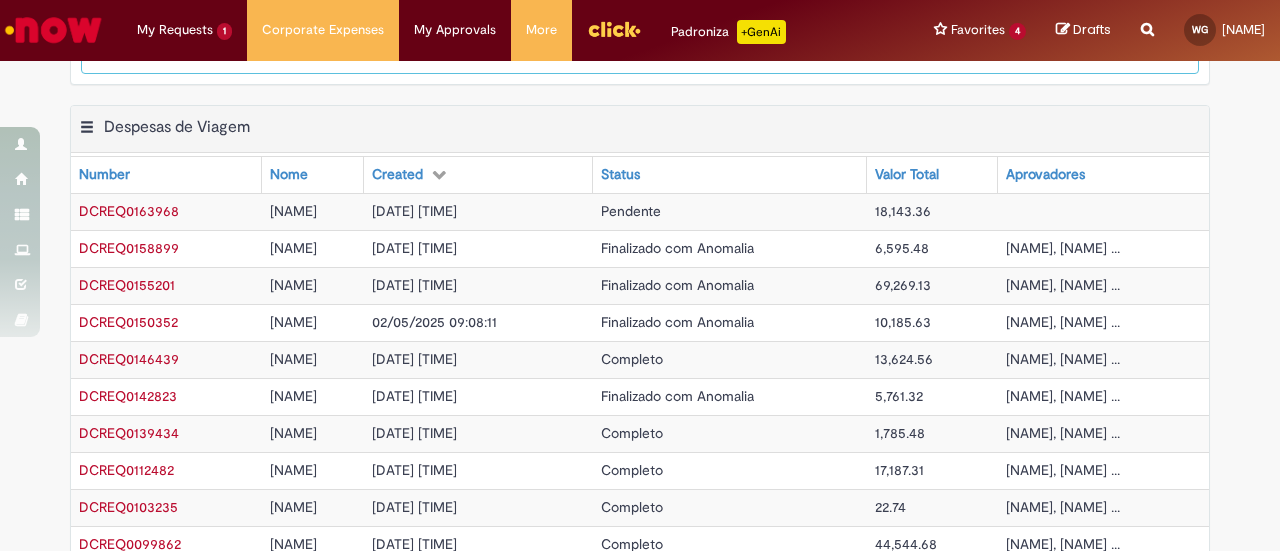 click on "DCREQ0163968" at bounding box center [129, 211] 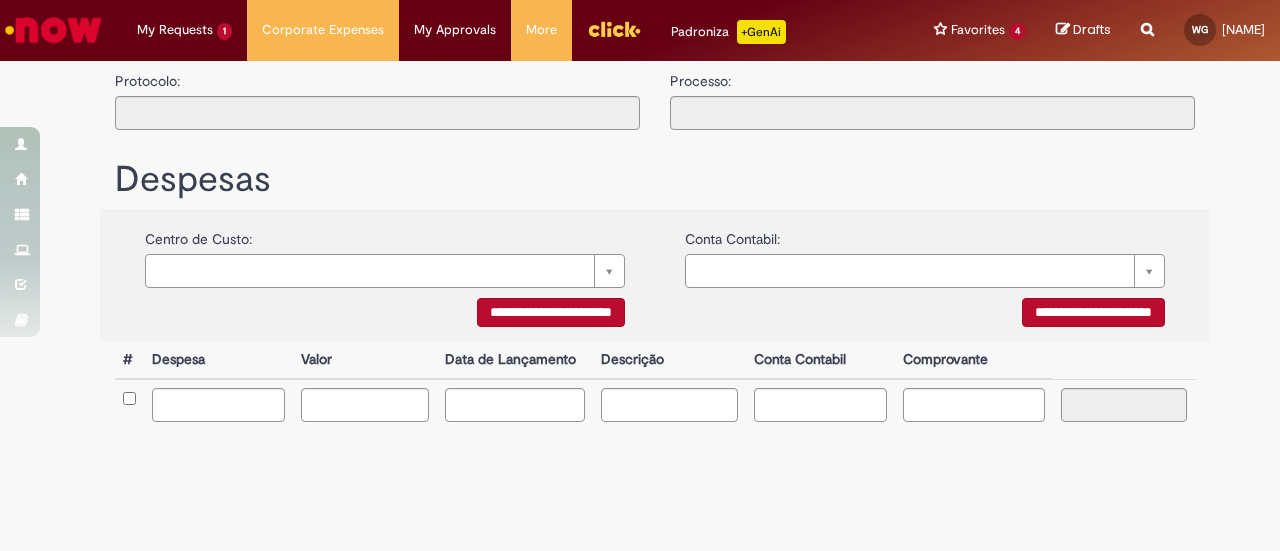 scroll, scrollTop: 0, scrollLeft: 0, axis: both 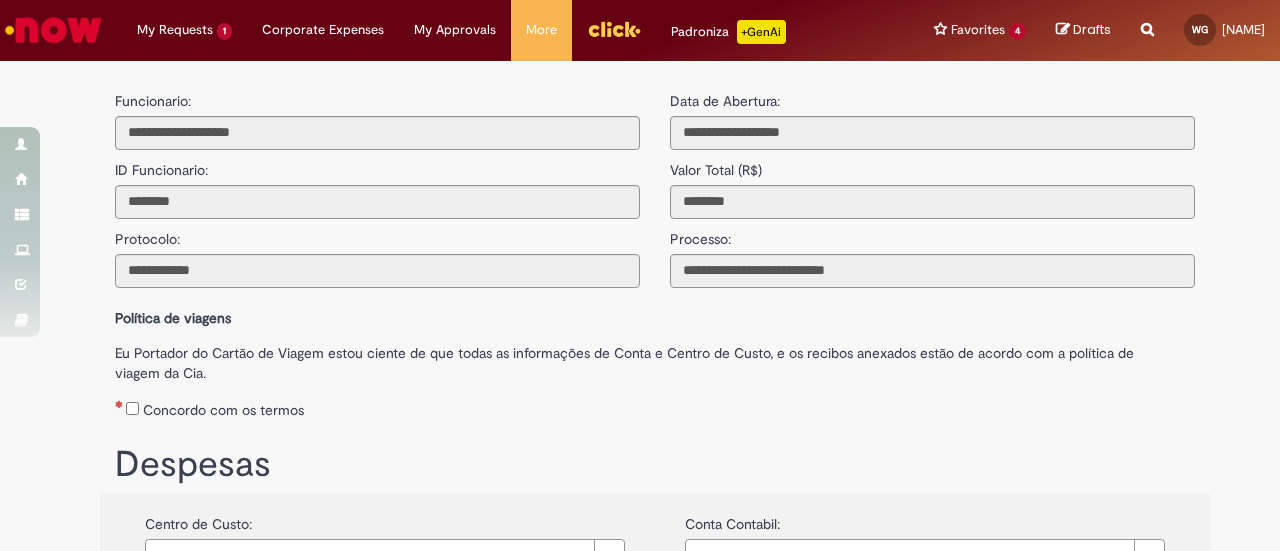 type on "**********" 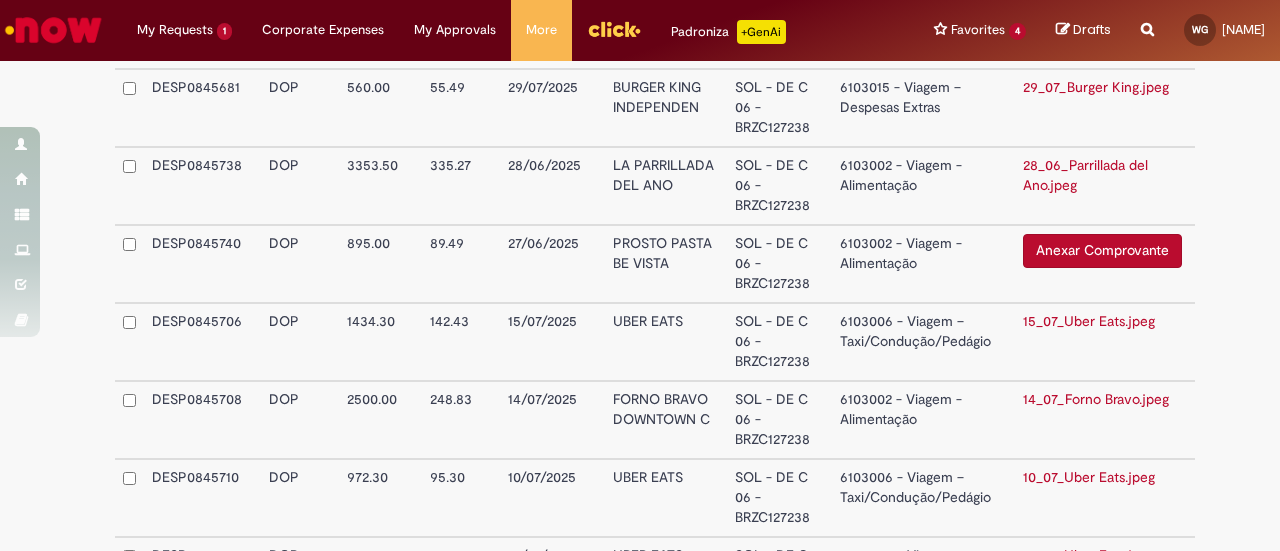 scroll, scrollTop: 3953, scrollLeft: 0, axis: vertical 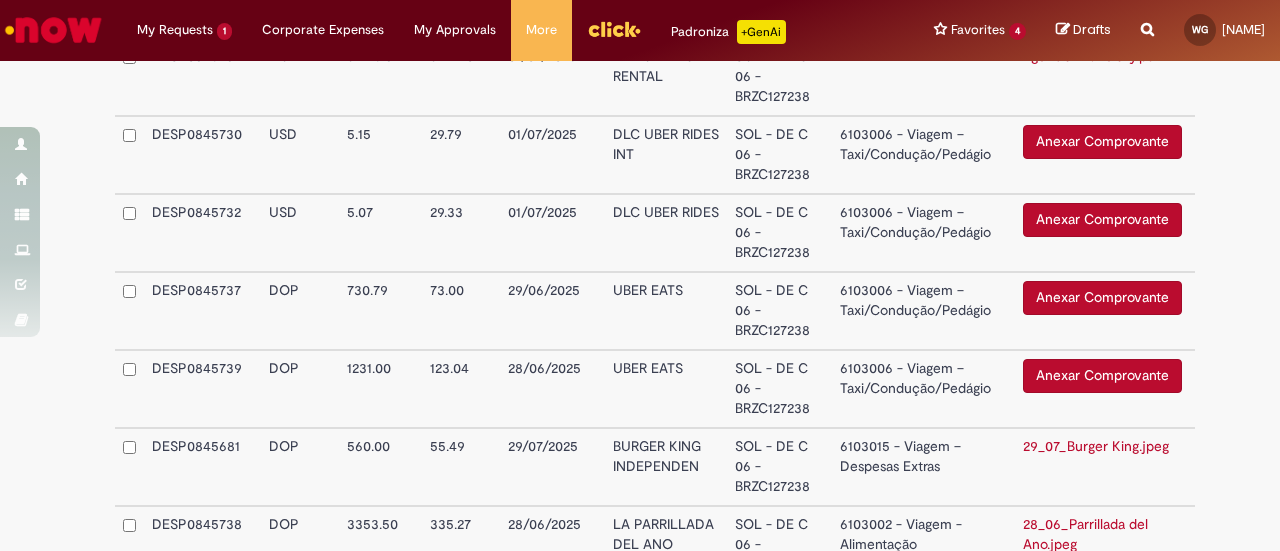 click on "Anexar Comprovante" at bounding box center [1102, 142] 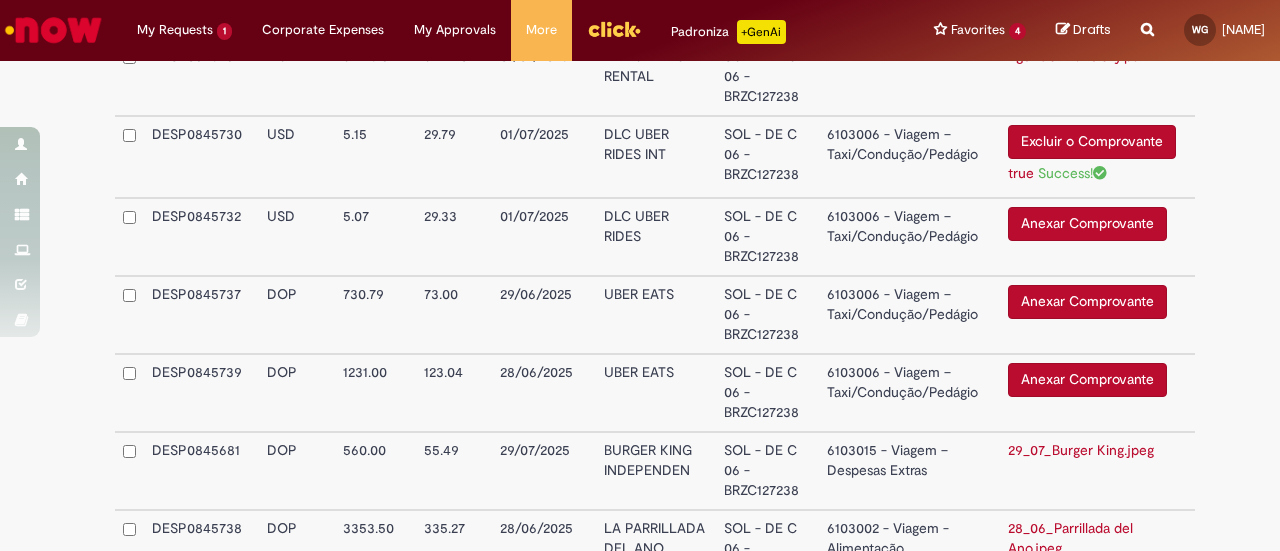 click on "Anexar Comprovante" at bounding box center (1087, 224) 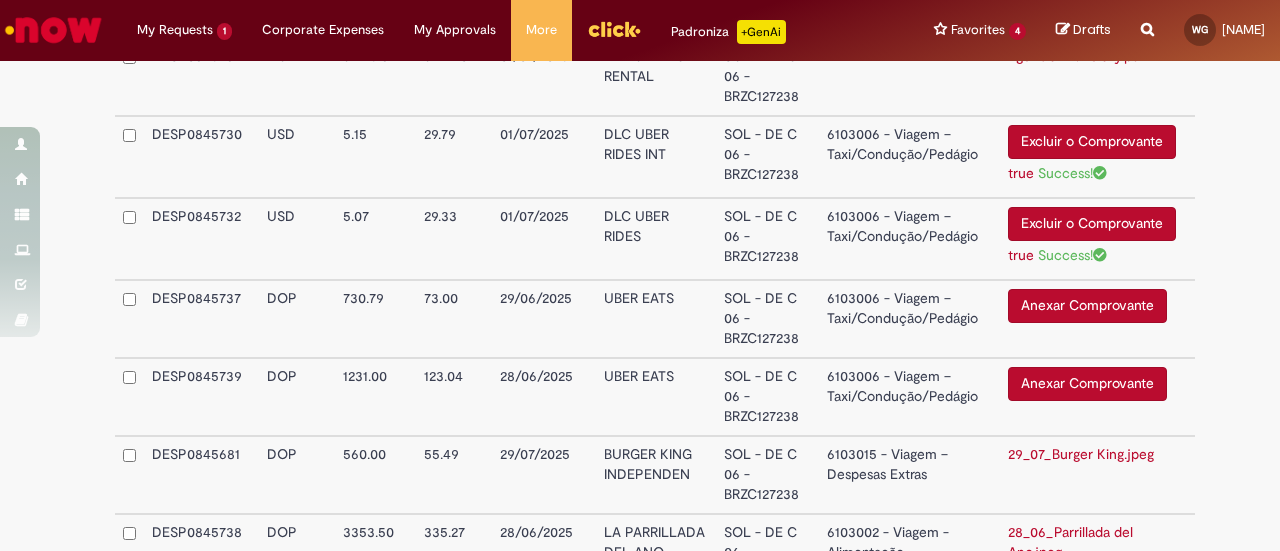 click on "Excluir o Comprovante" at bounding box center [1092, 142] 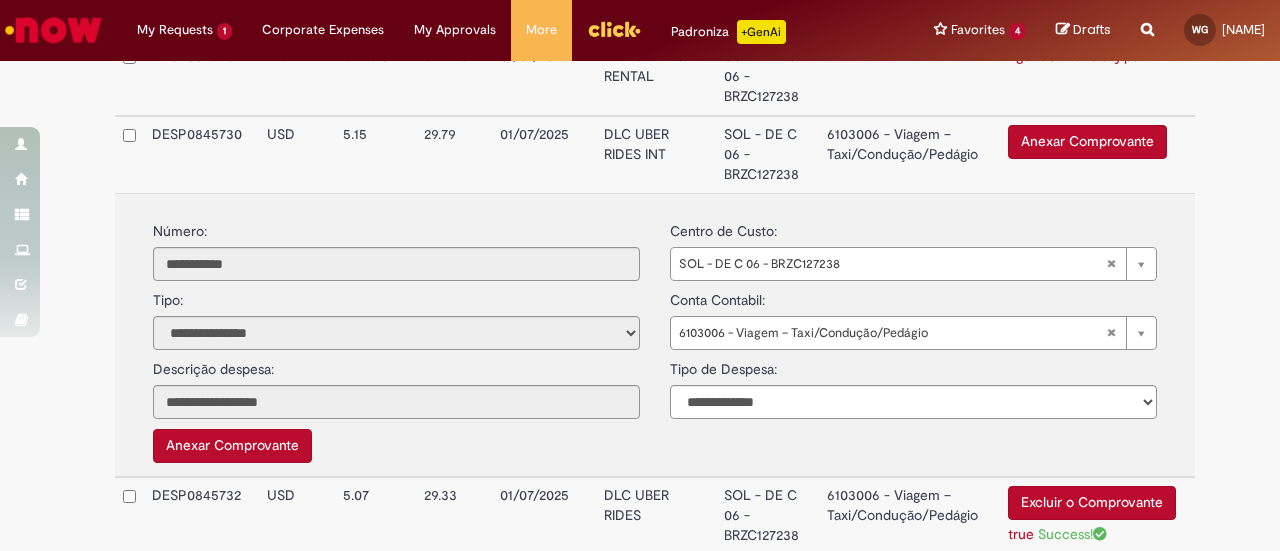 click on "Anexar Comprovante" at bounding box center (1087, 142) 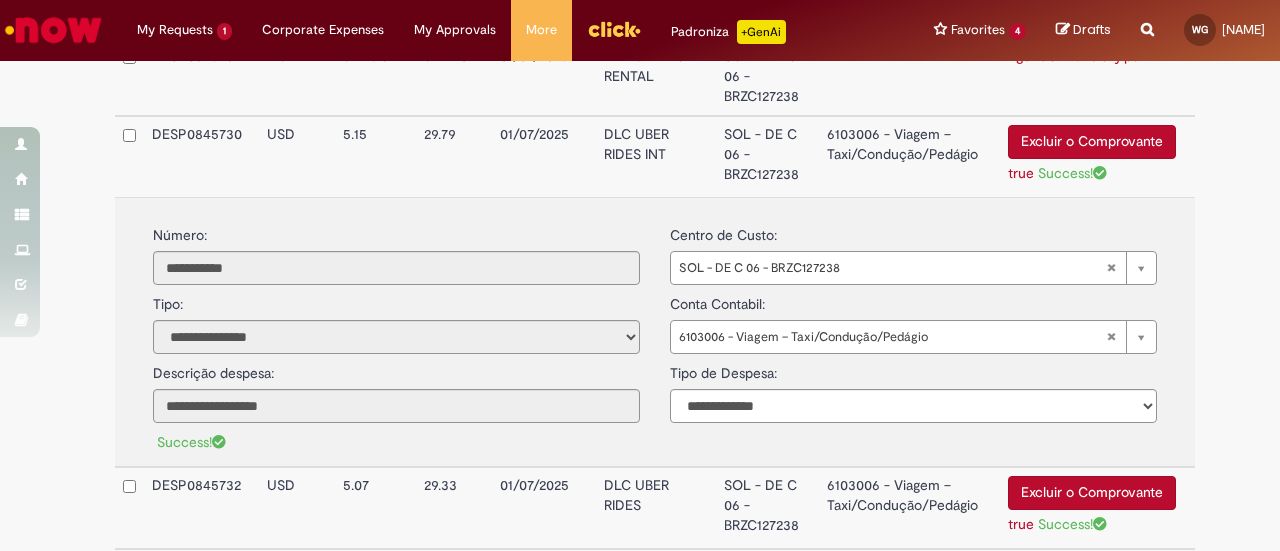 click on "6103006 - Viagem – Taxi/Condução/Pedágio" at bounding box center (909, 156) 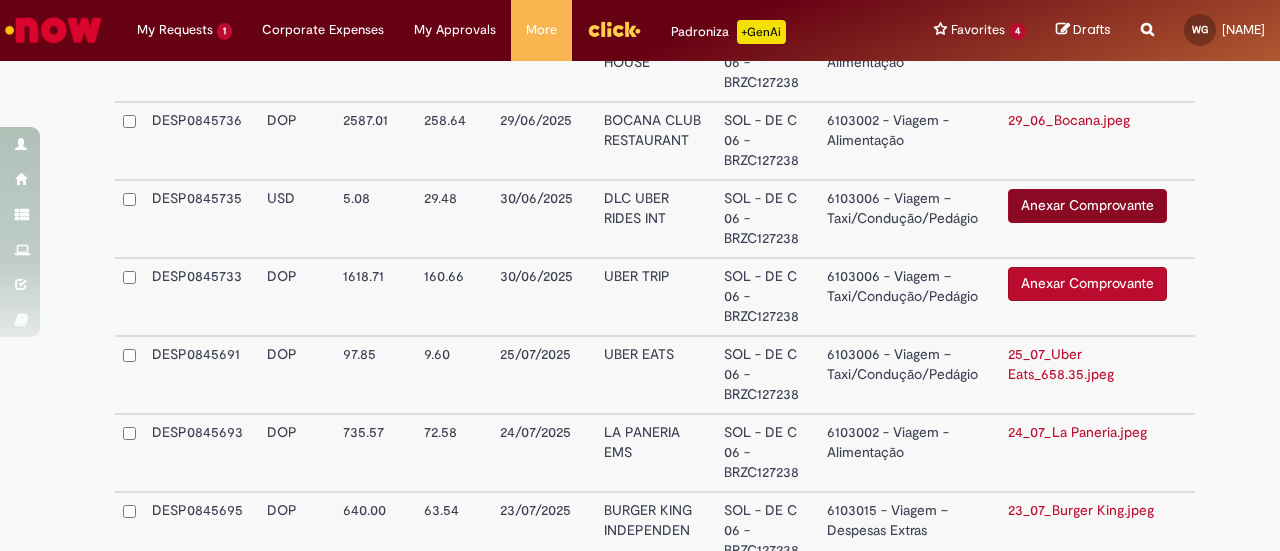 scroll, scrollTop: 749, scrollLeft: 0, axis: vertical 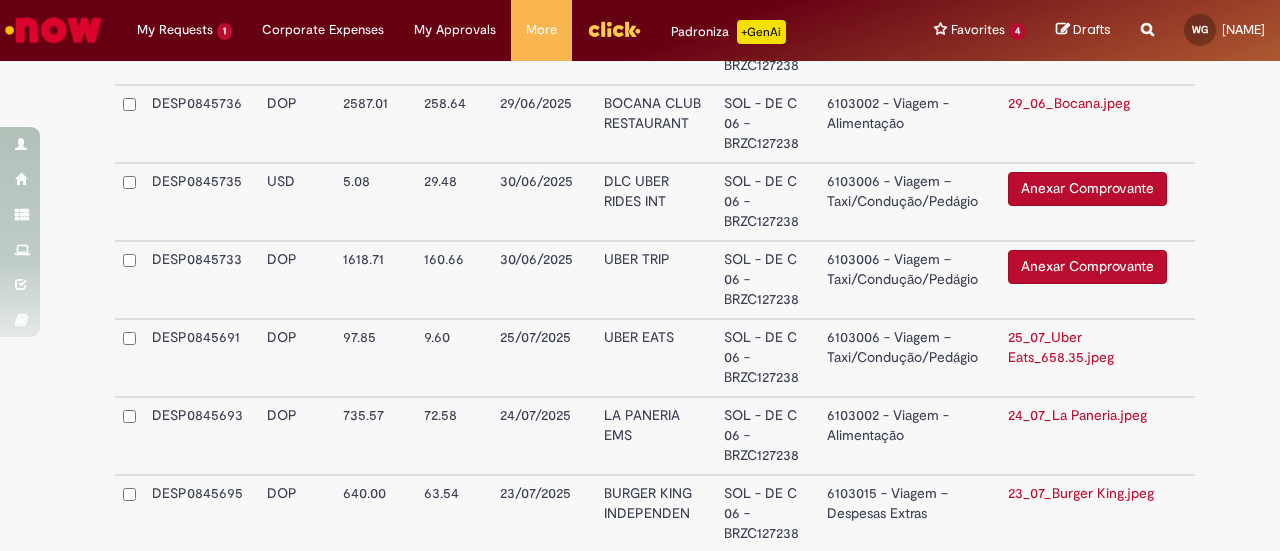 click on "Anexar Comprovante" at bounding box center [1087, 189] 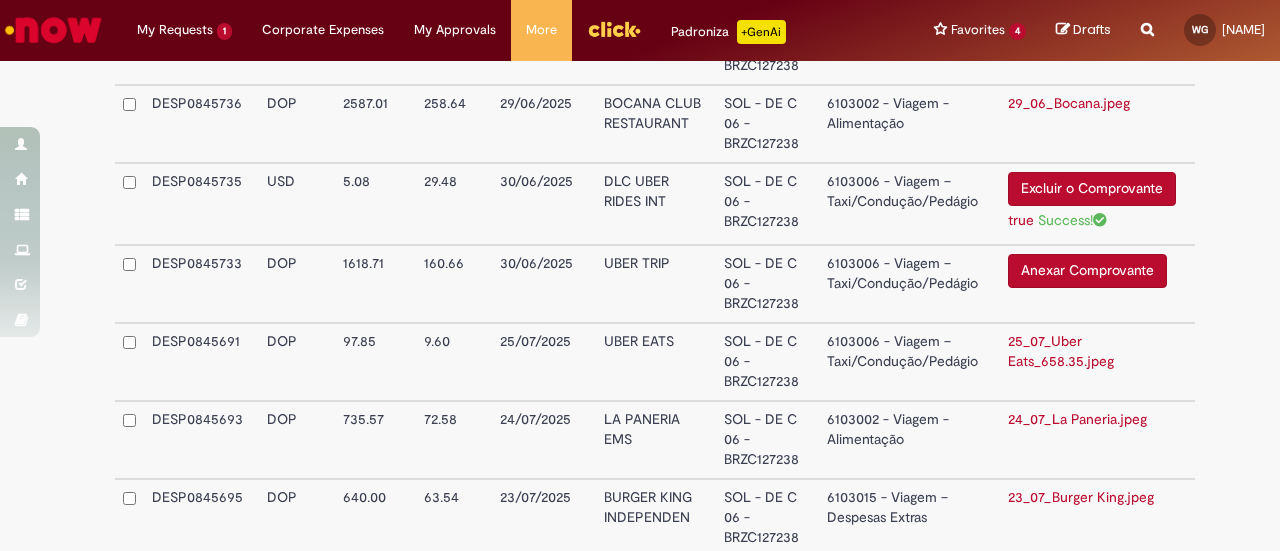 click on "Anexar Comprovante" at bounding box center [1087, 271] 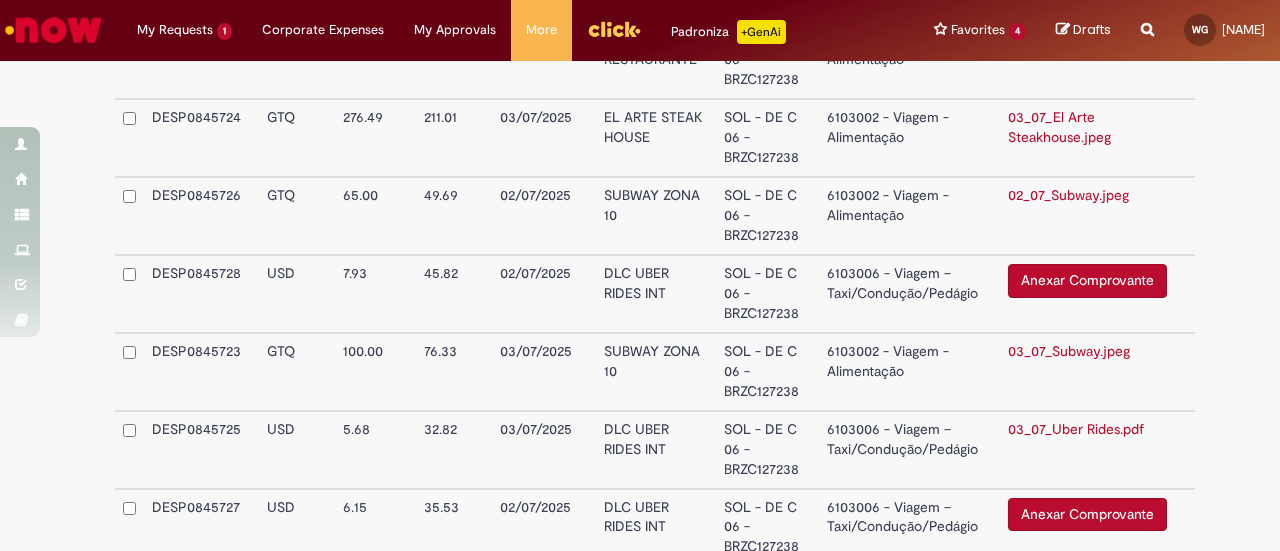scroll, scrollTop: 4776, scrollLeft: 0, axis: vertical 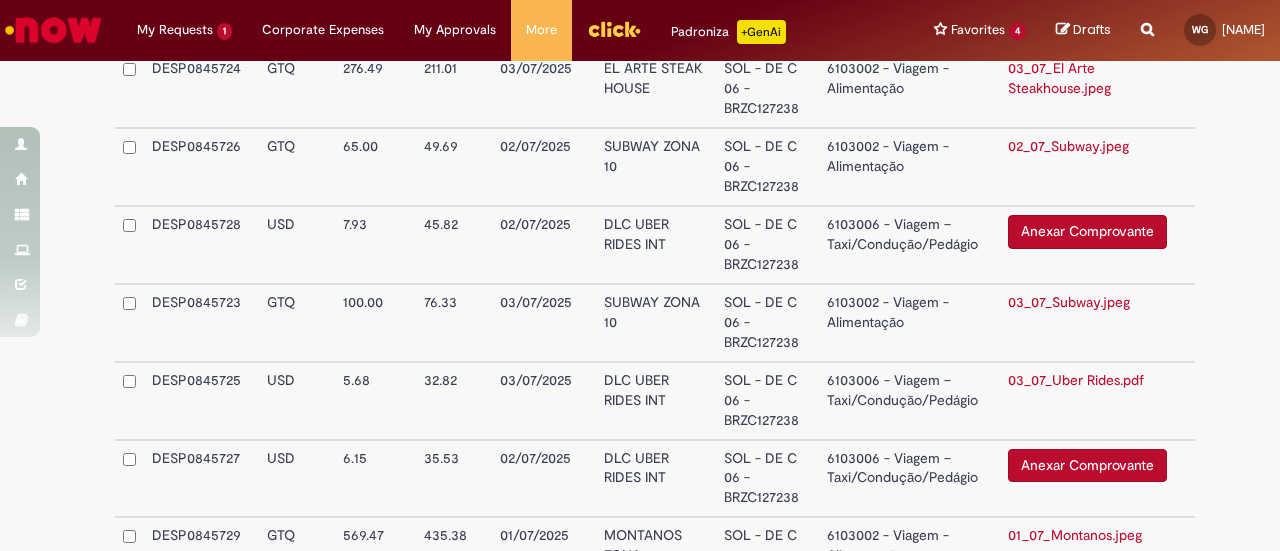 click on "Anexar Comprovante" at bounding box center [1087, 232] 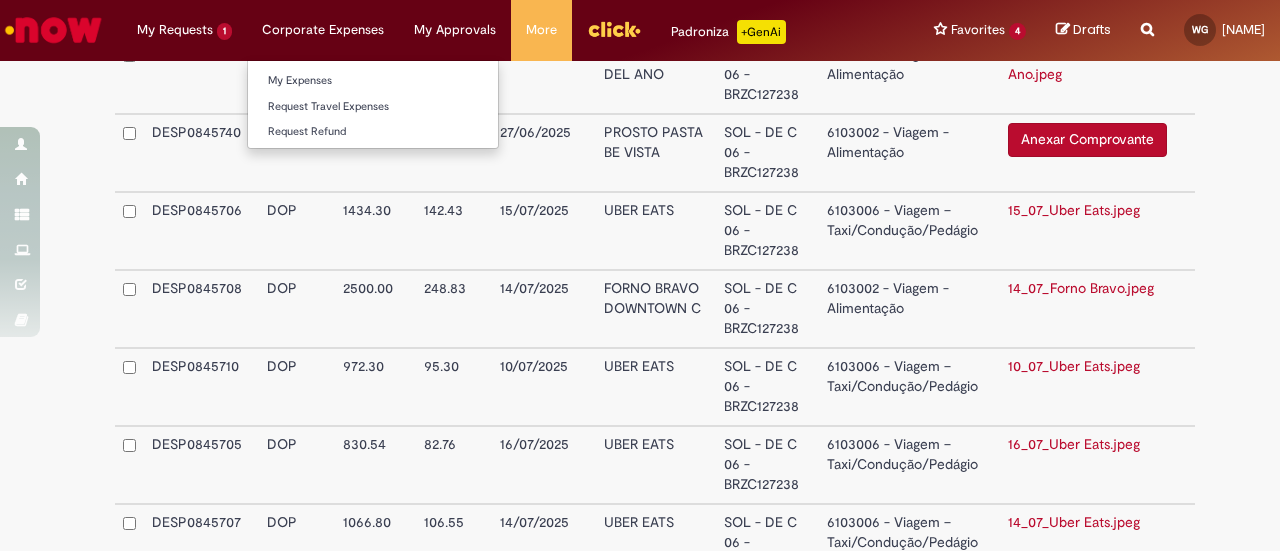 scroll, scrollTop: 3956, scrollLeft: 0, axis: vertical 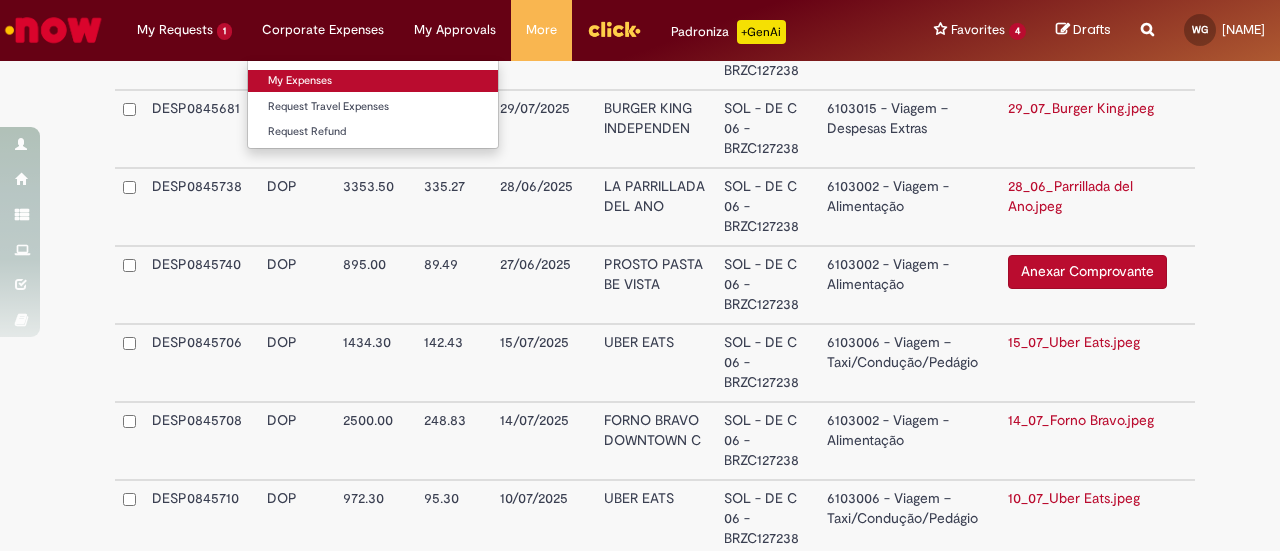 click on "My Expenses" at bounding box center (373, 81) 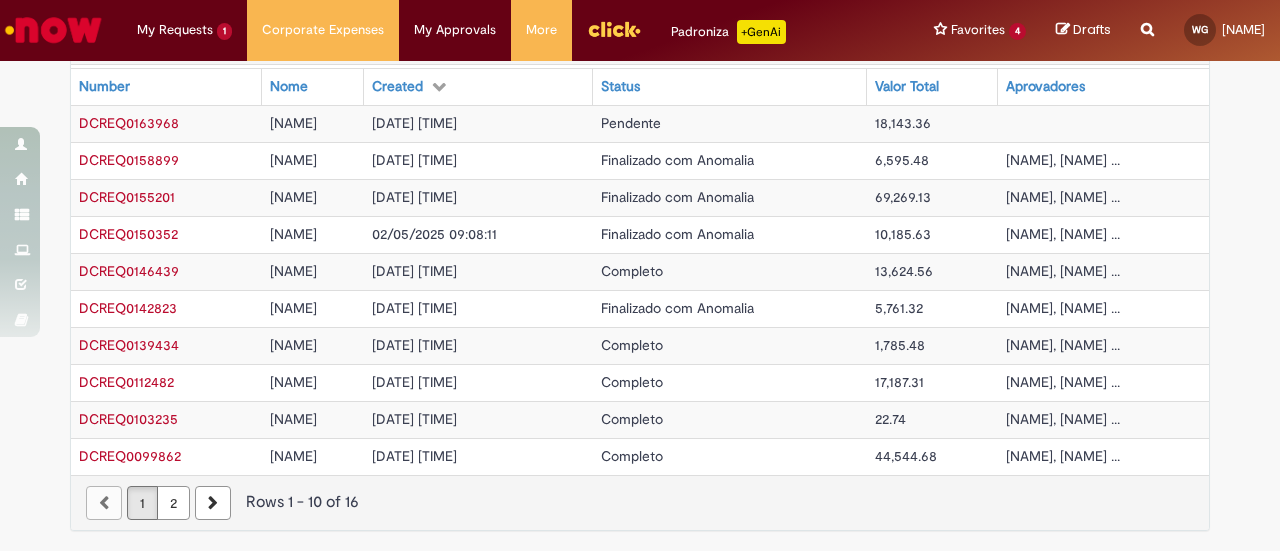 scroll, scrollTop: 0, scrollLeft: 0, axis: both 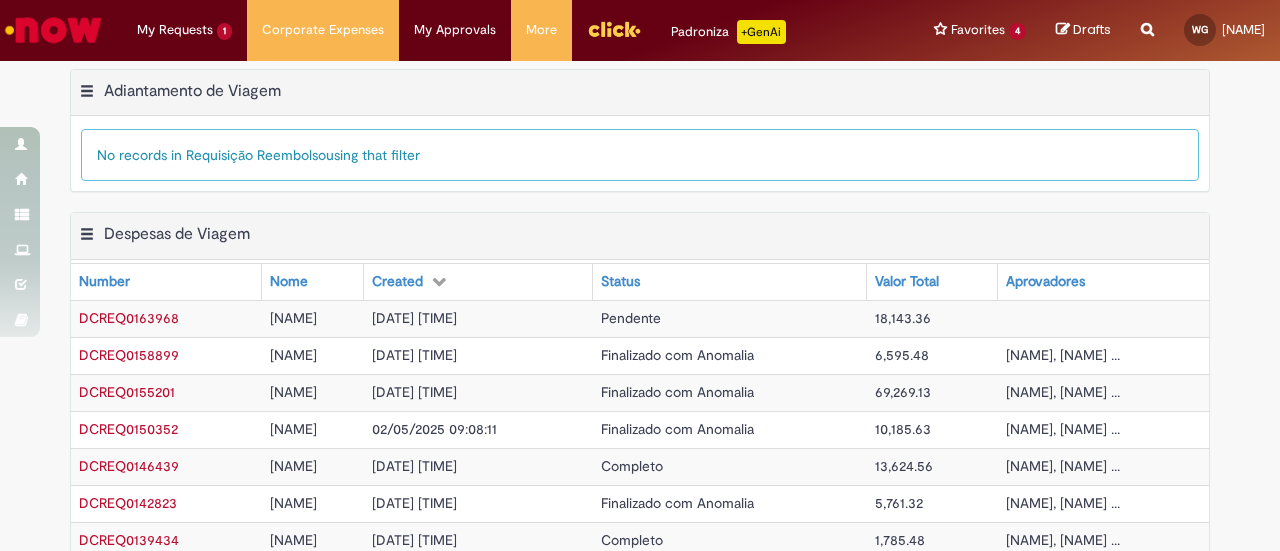 click on "DCREQ0163968" at bounding box center (129, 318) 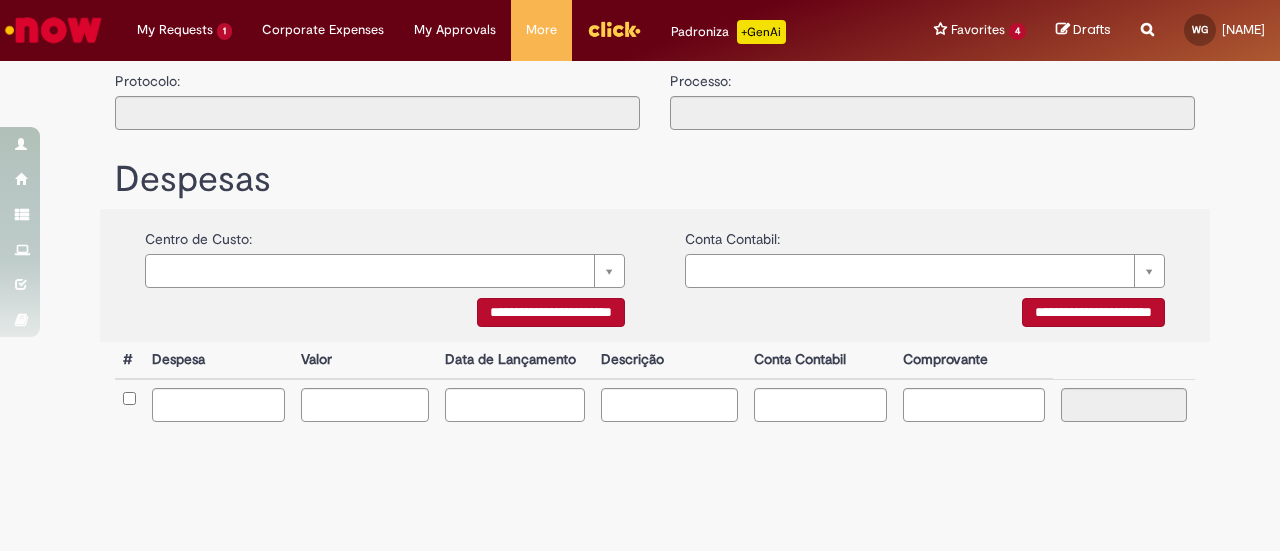 scroll, scrollTop: 0, scrollLeft: 0, axis: both 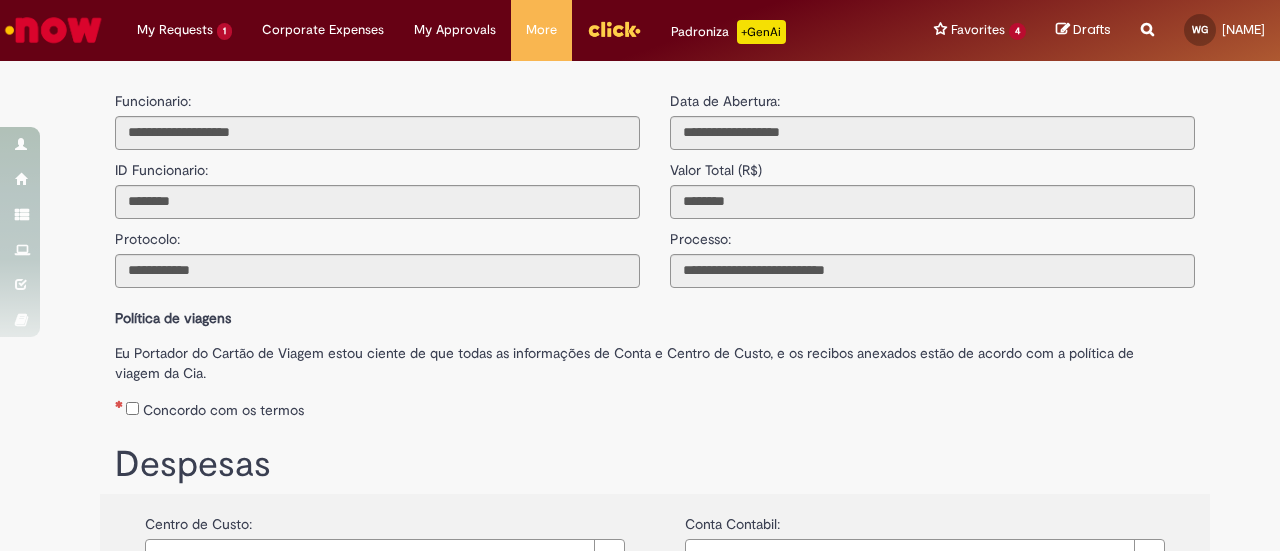 type on "**********" 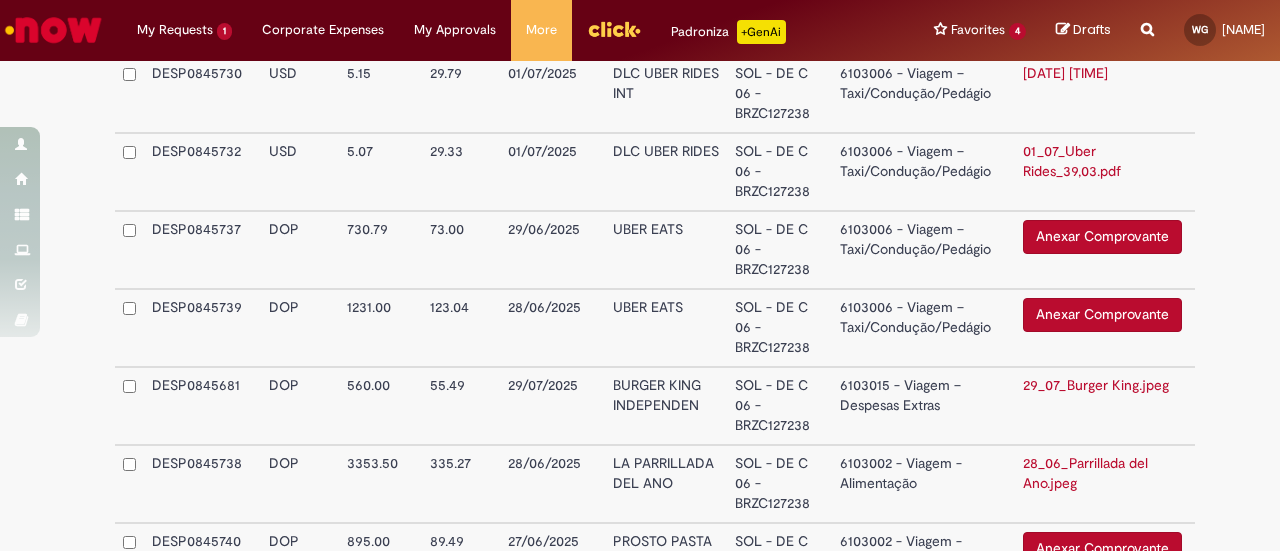 scroll, scrollTop: 3762, scrollLeft: 0, axis: vertical 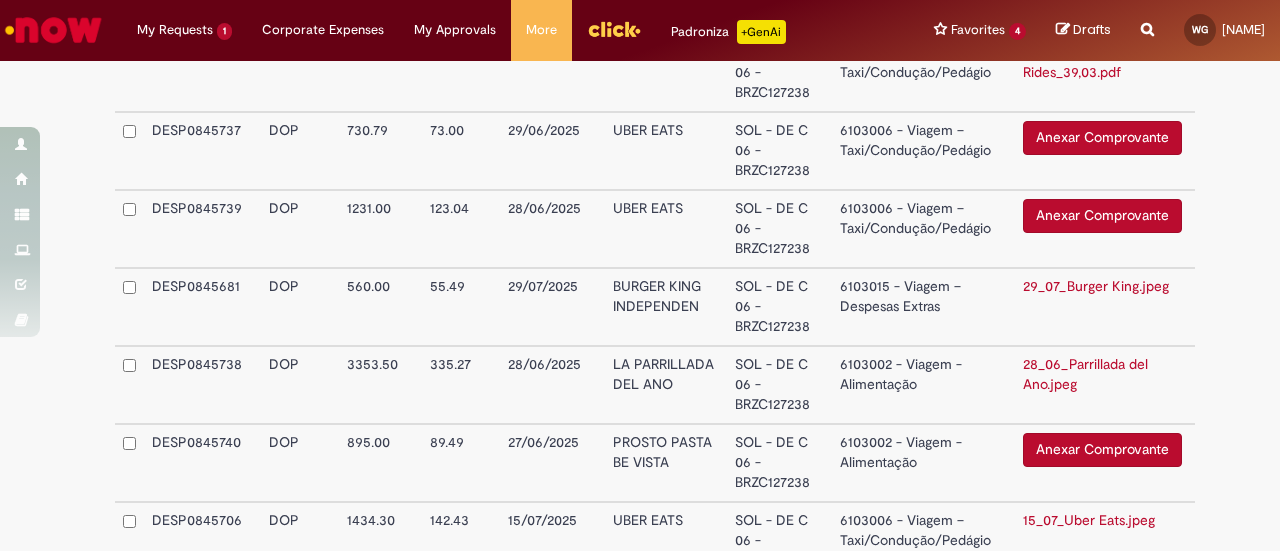 click on "Anexar Comprovante" at bounding box center [1102, 138] 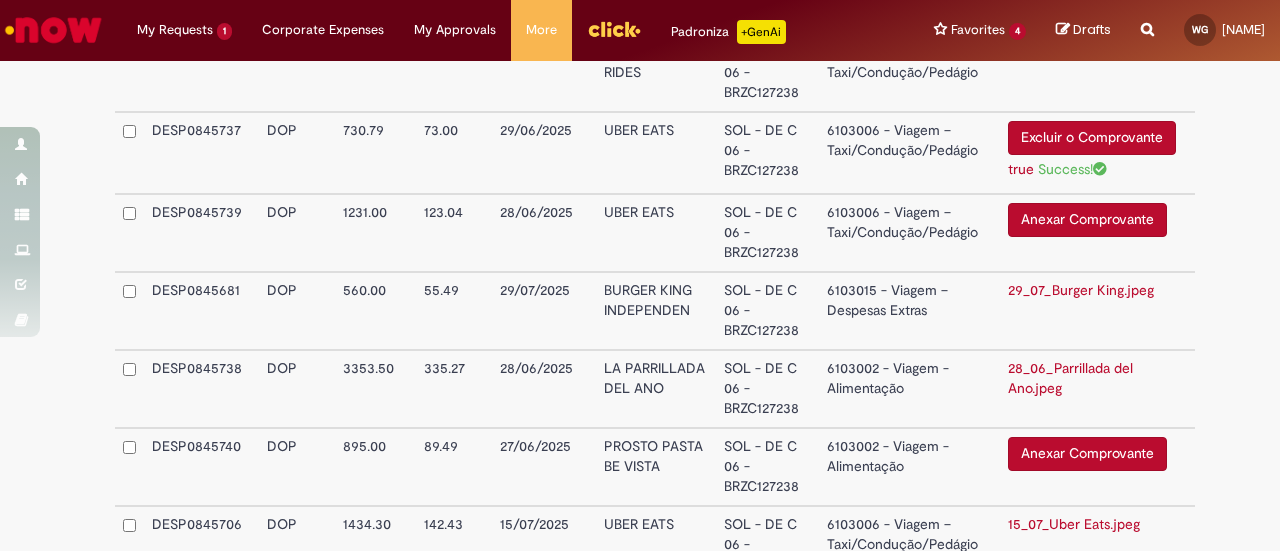 click on "Anexar Comprovante" at bounding box center (1087, 220) 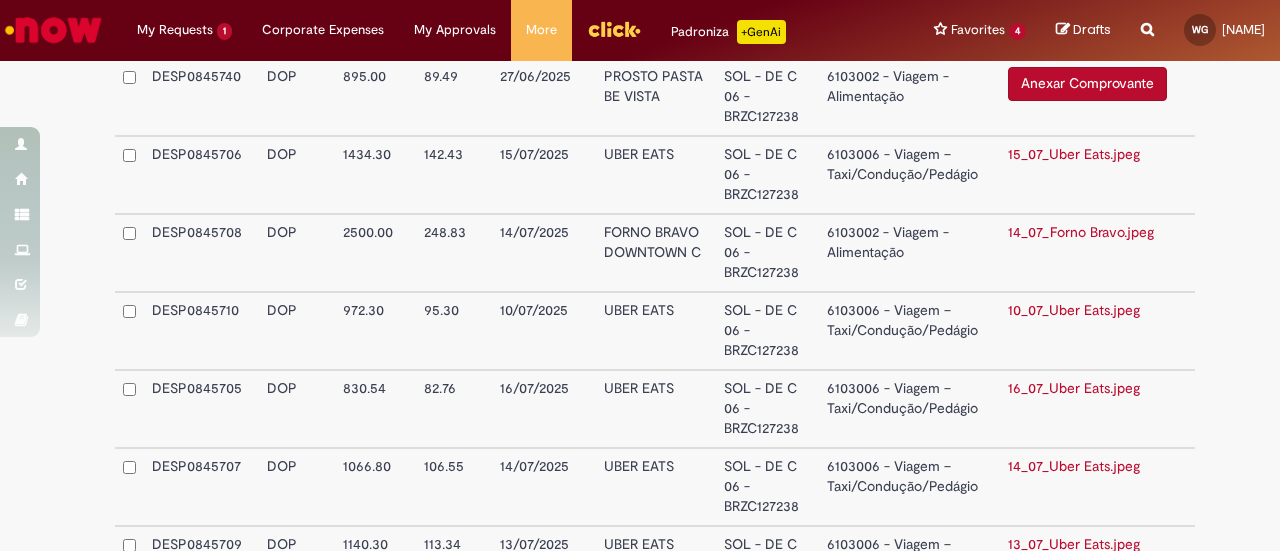 scroll, scrollTop: 4021, scrollLeft: 0, axis: vertical 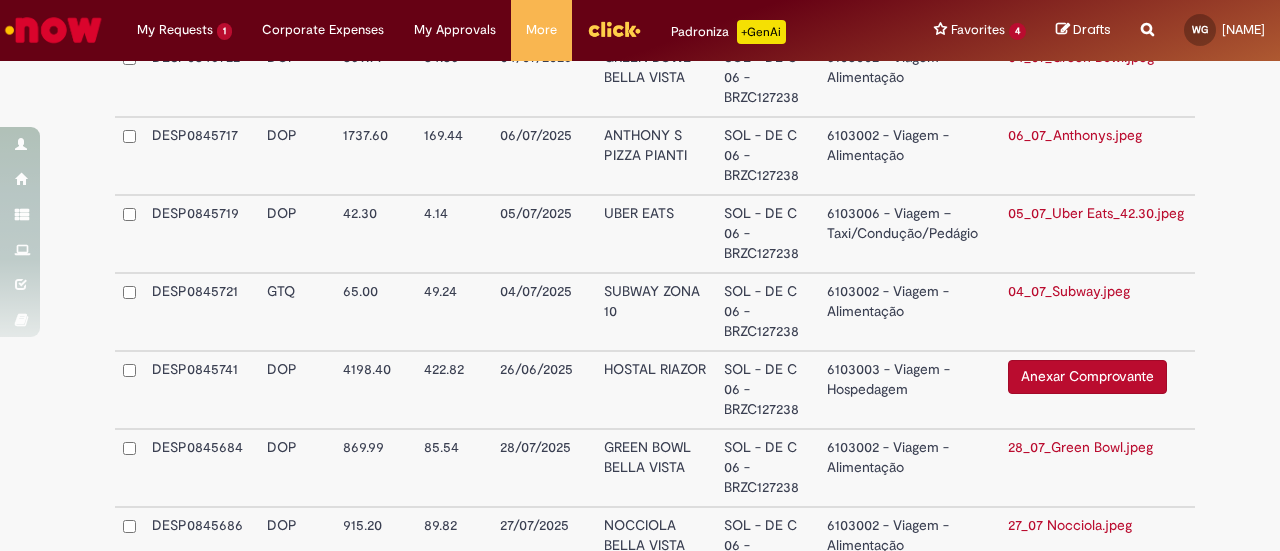 click on "Anexar Comprovante" at bounding box center (1087, 377) 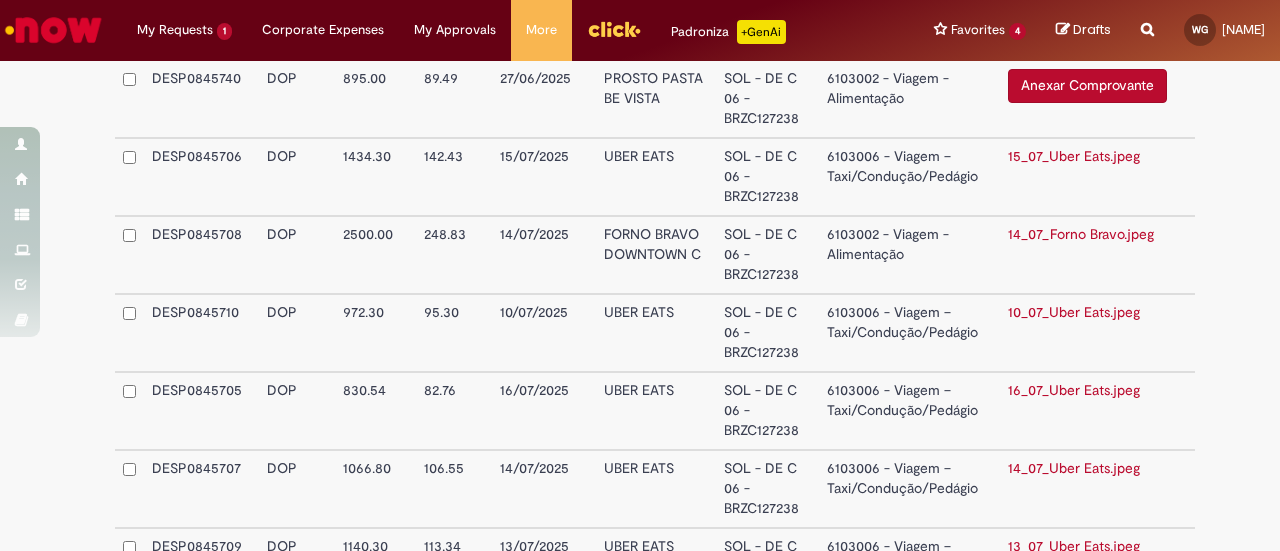 scroll, scrollTop: 4080, scrollLeft: 0, axis: vertical 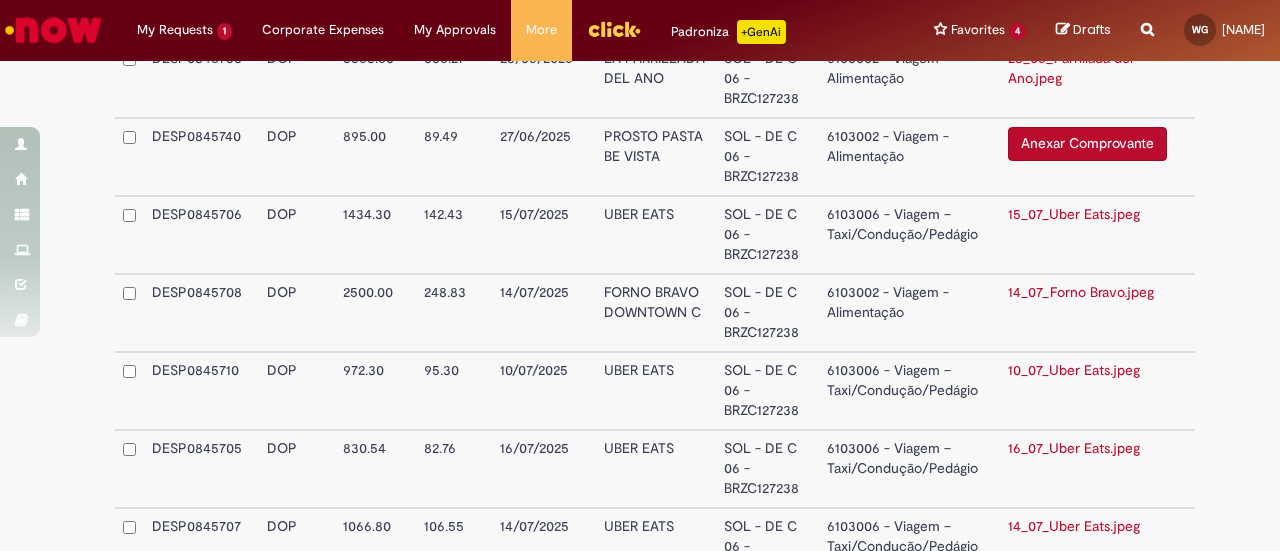 click on "Anexar Comprovante" at bounding box center [1087, 144] 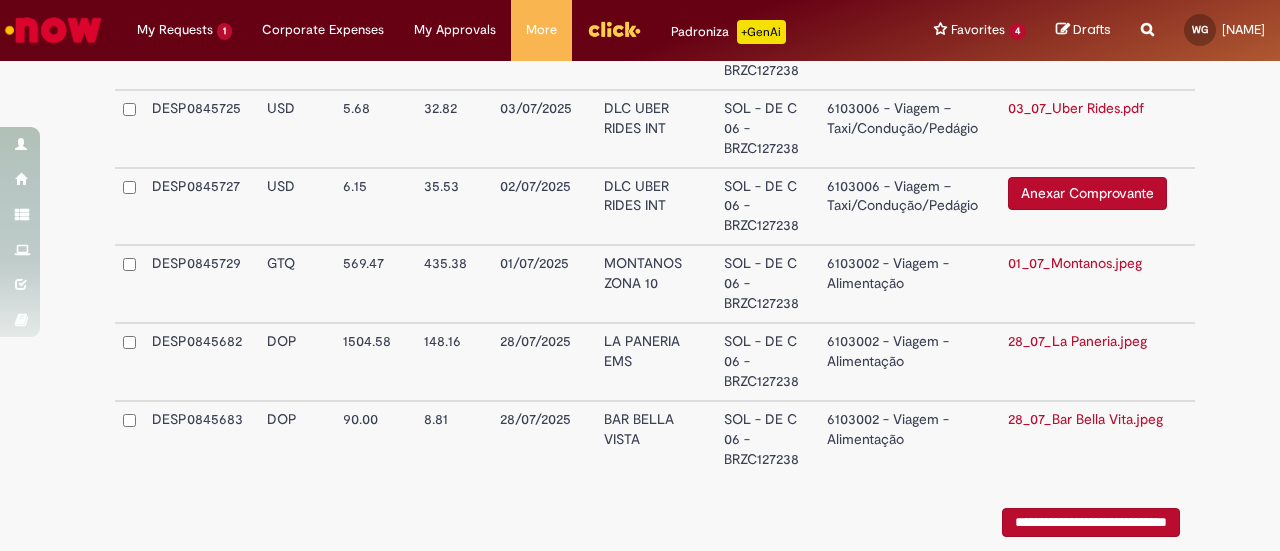 scroll, scrollTop: 5040, scrollLeft: 0, axis: vertical 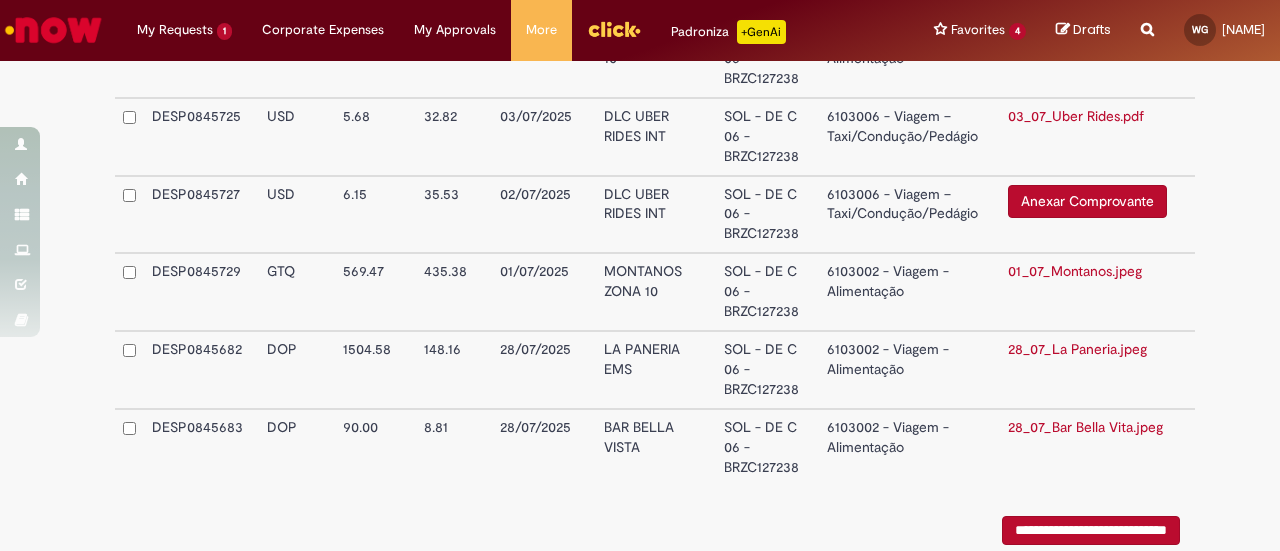click on "Anexar Comprovante" at bounding box center [1087, 202] 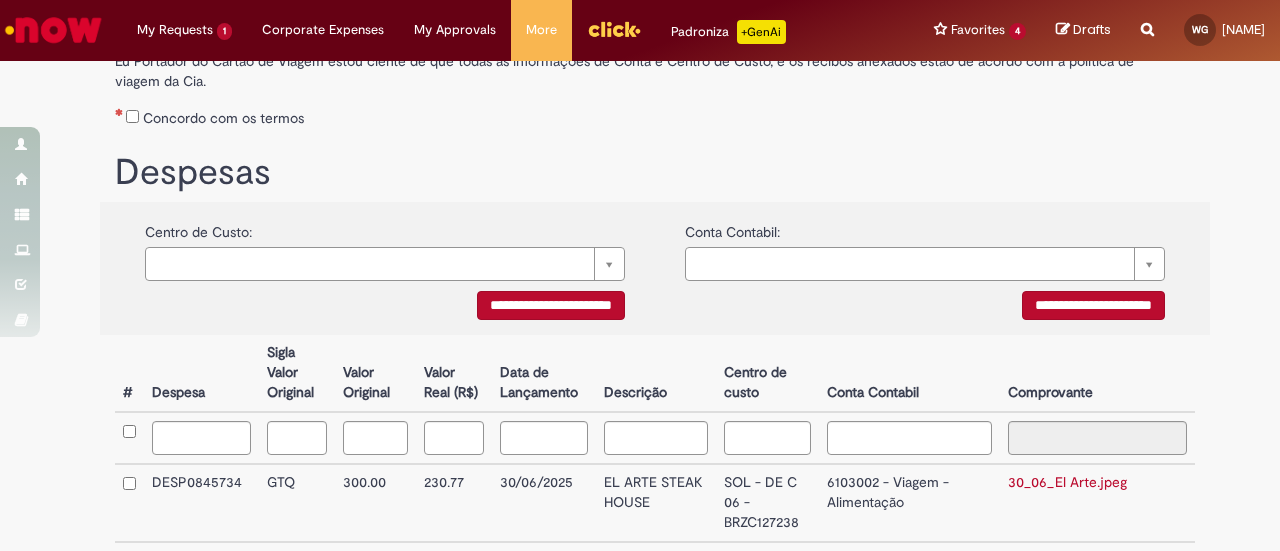 scroll, scrollTop: 284, scrollLeft: 0, axis: vertical 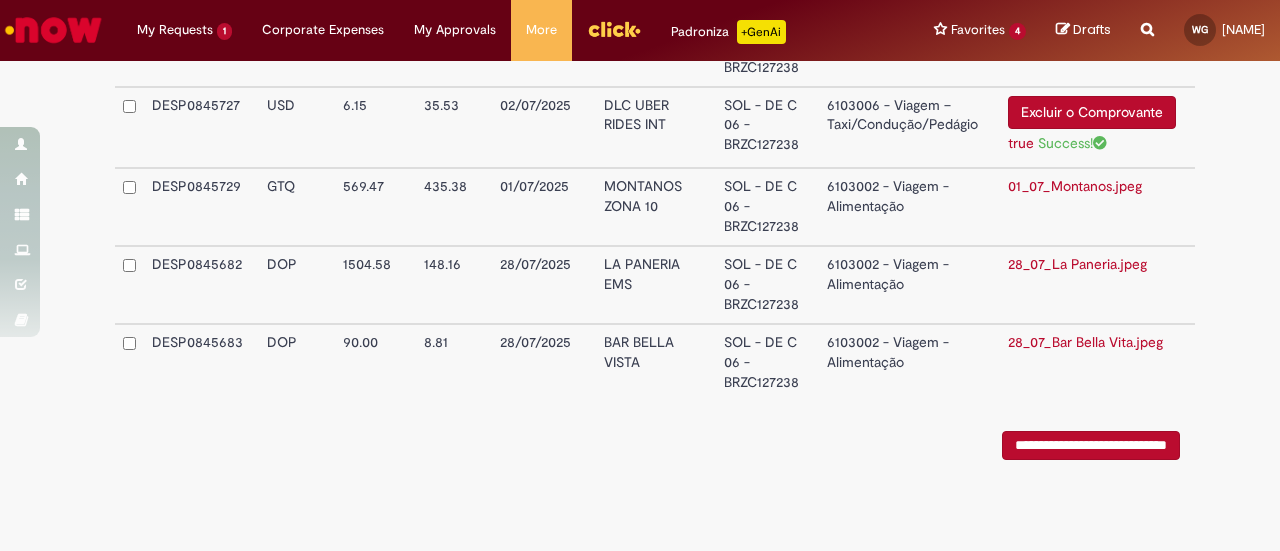 click on "**********" at bounding box center [1091, 445] 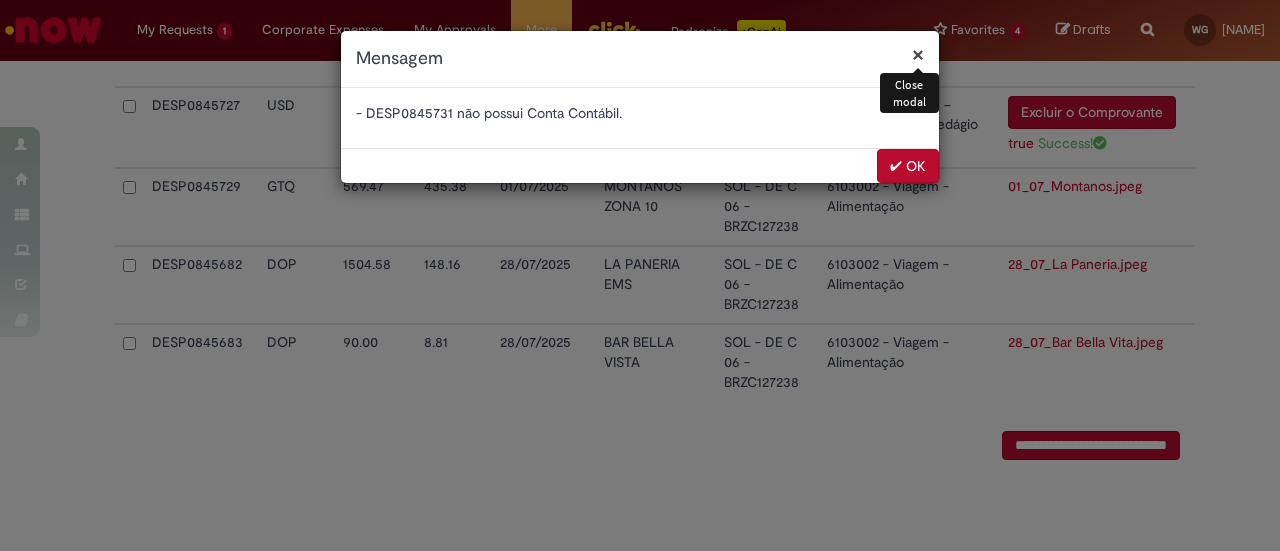 click on "✔ OK" at bounding box center [908, 166] 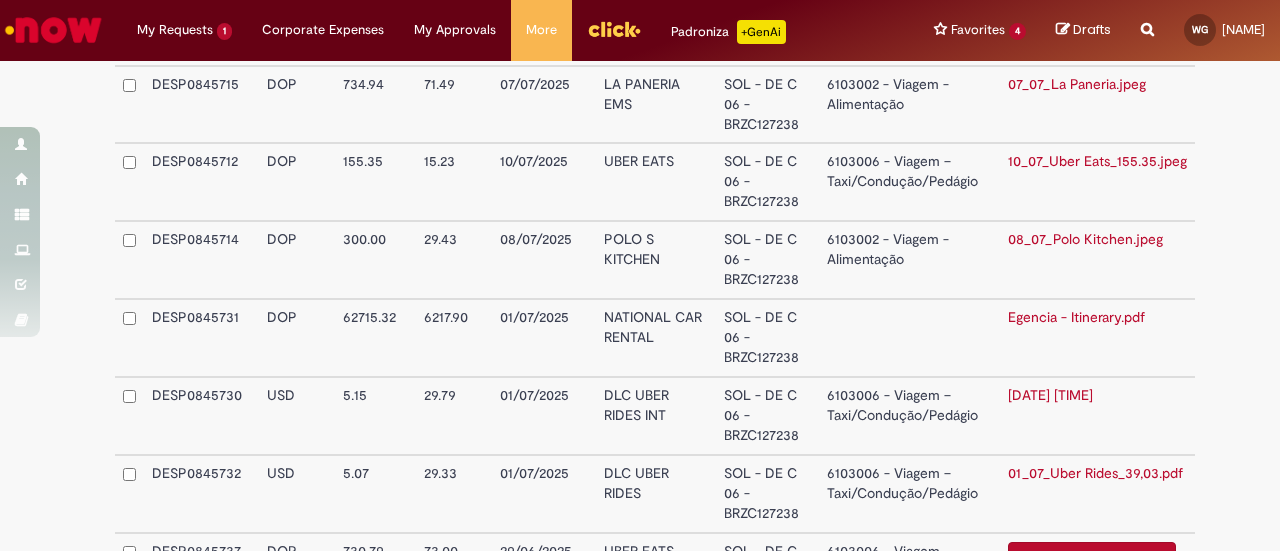 scroll, scrollTop: 3328, scrollLeft: 0, axis: vertical 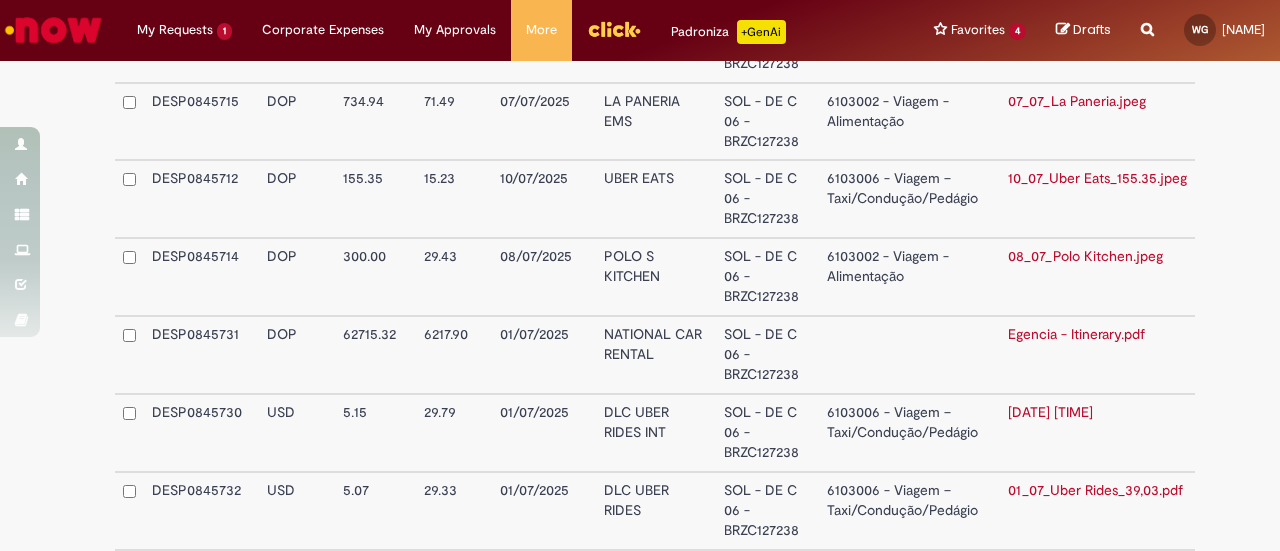 click on "DESP0845731" at bounding box center [201, 355] 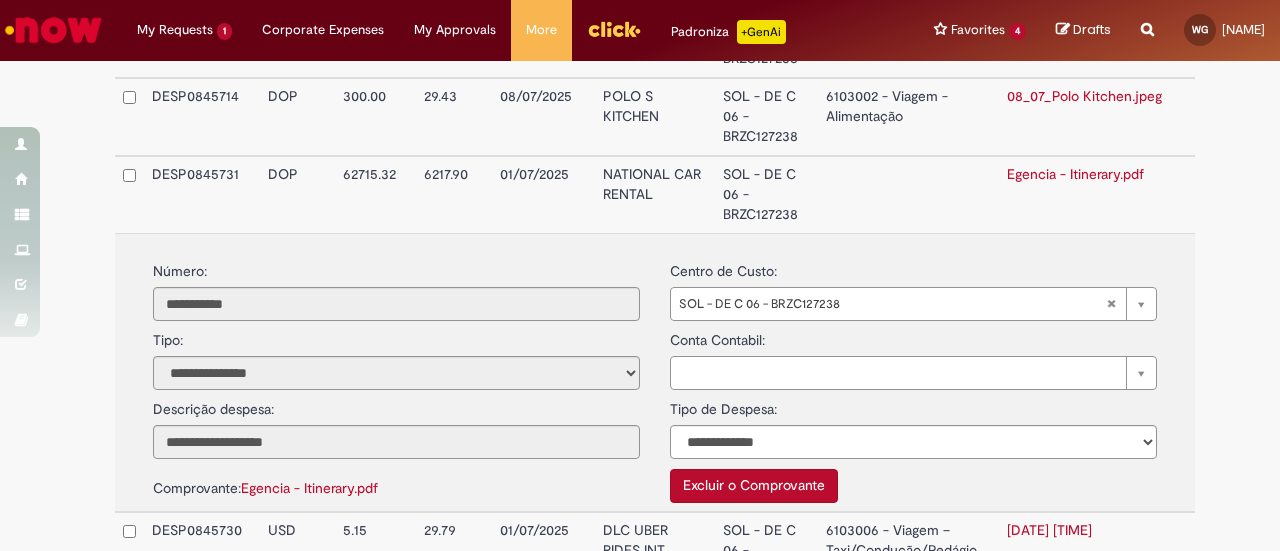scroll, scrollTop: 3540, scrollLeft: 0, axis: vertical 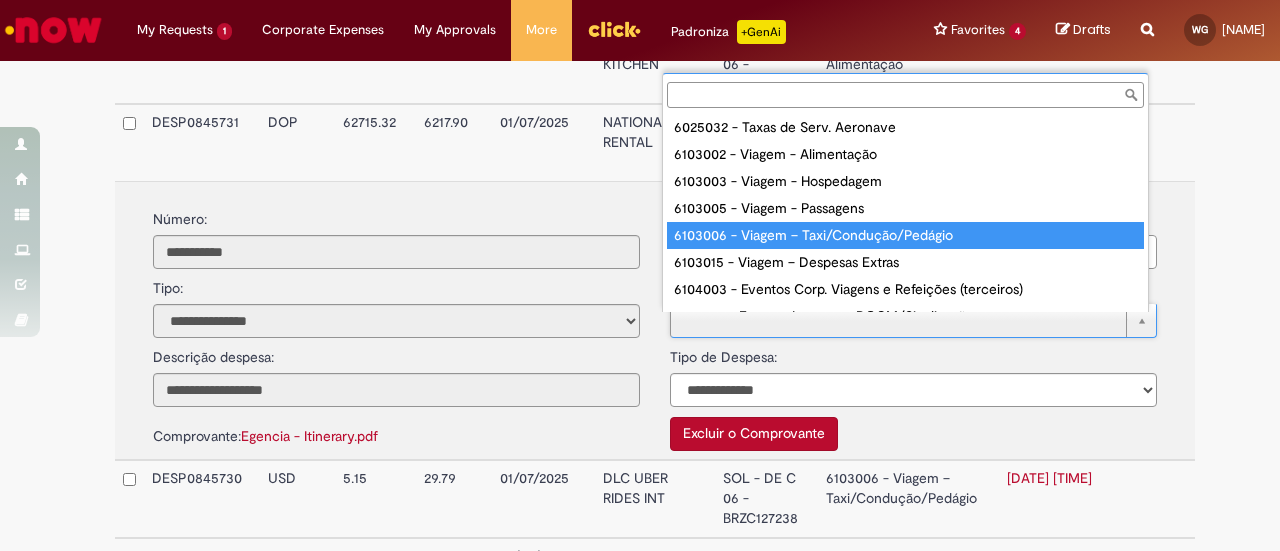 type on "**********" 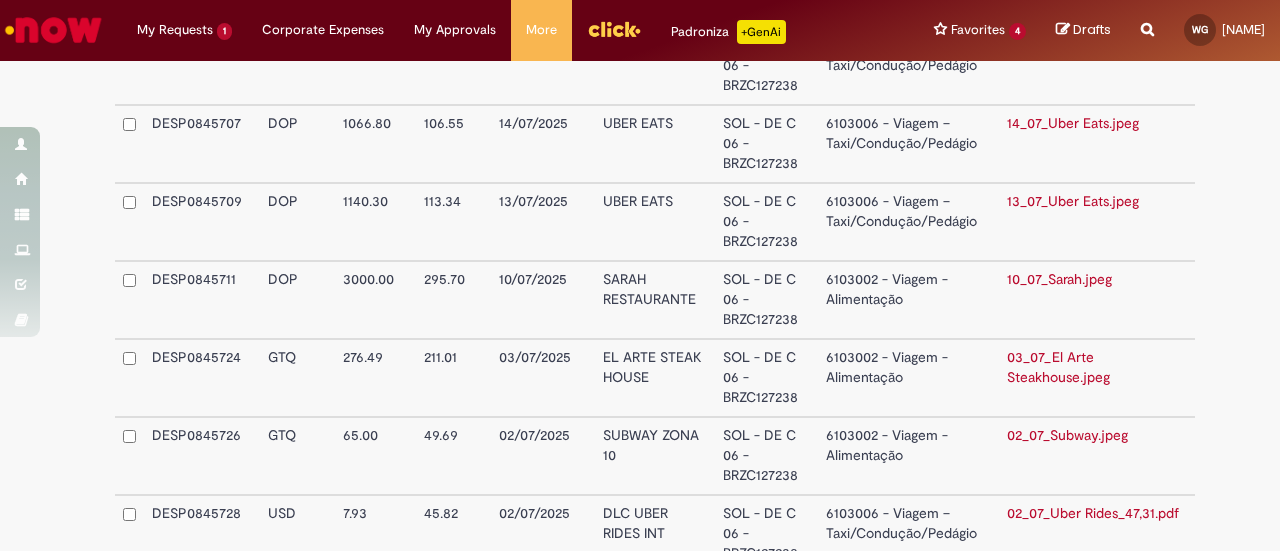 scroll, scrollTop: 5408, scrollLeft: 0, axis: vertical 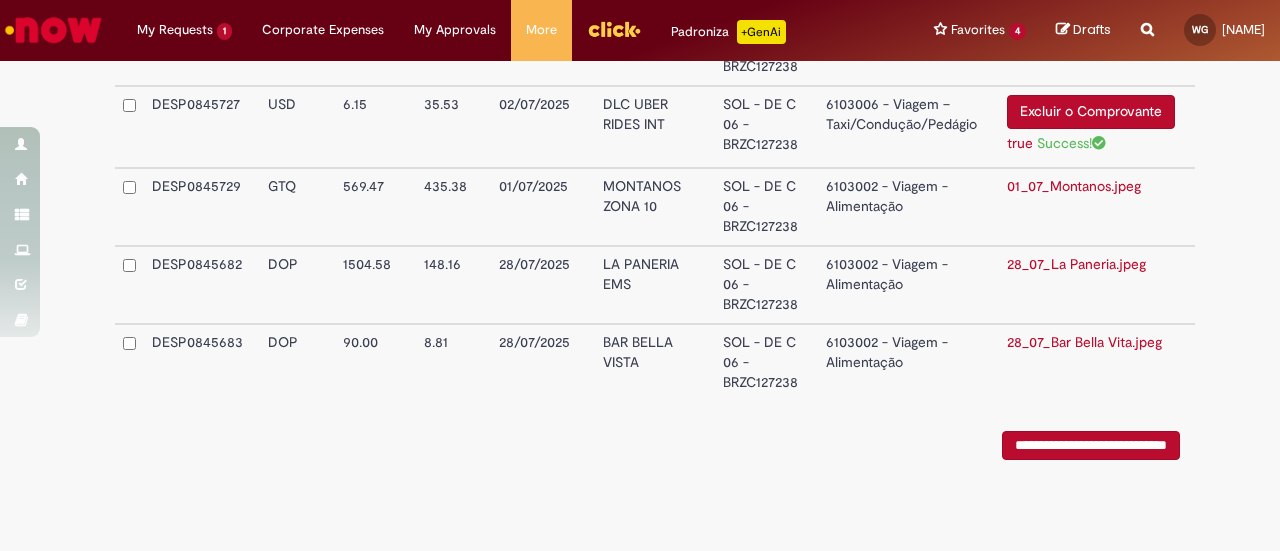 click on "**********" at bounding box center [1091, 445] 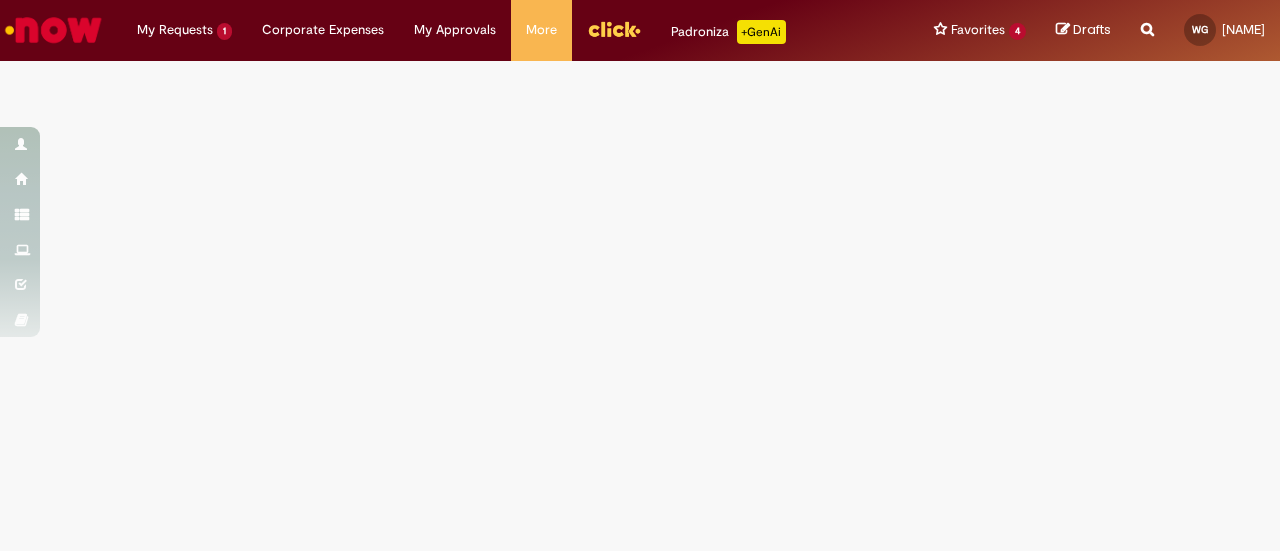 scroll, scrollTop: 0, scrollLeft: 0, axis: both 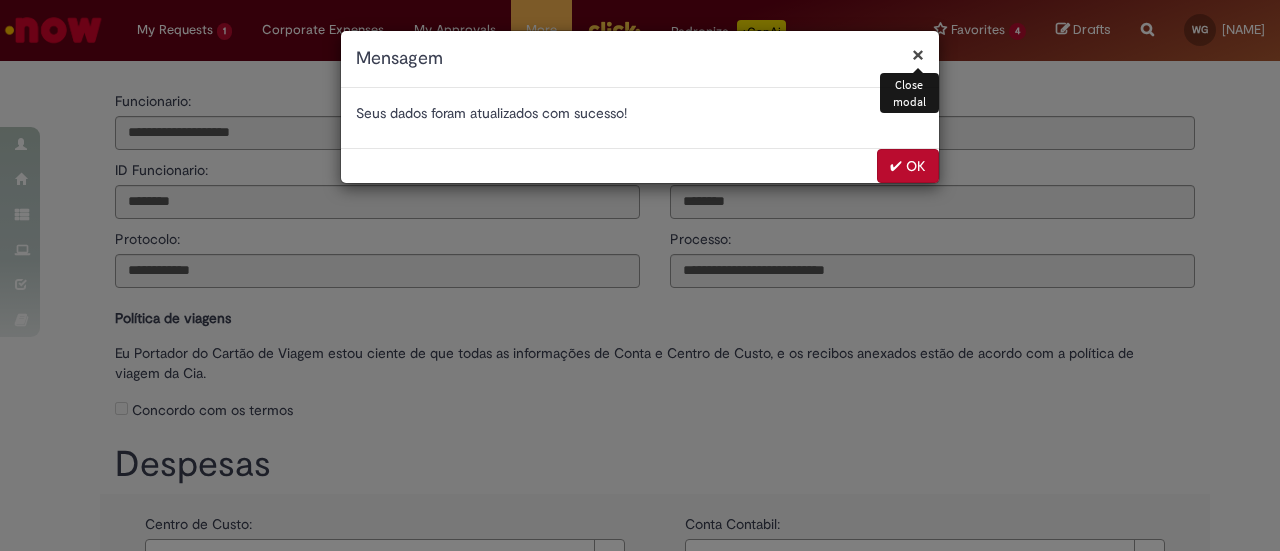 click on "✔ OK" at bounding box center [908, 166] 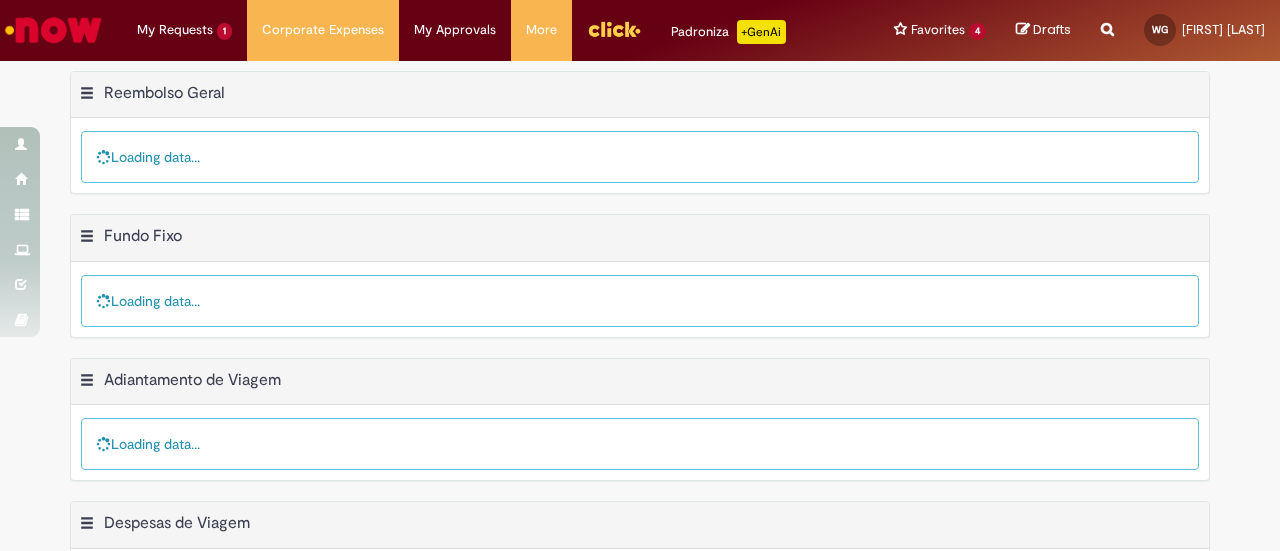 scroll, scrollTop: 0, scrollLeft: 0, axis: both 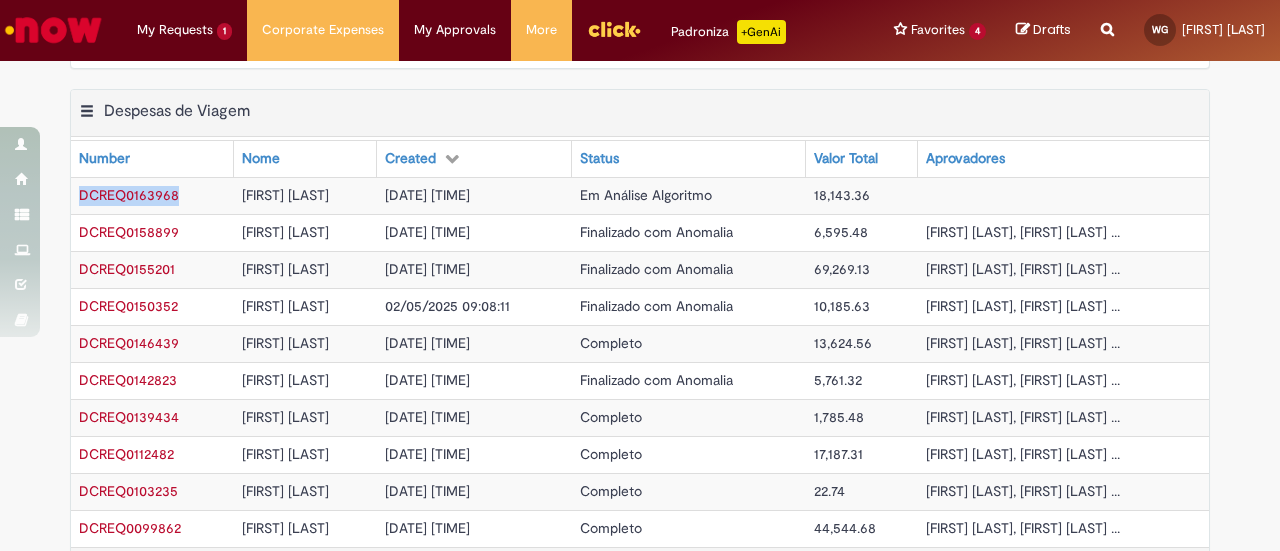 drag, startPoint x: 168, startPoint y: 178, endPoint x: 73, endPoint y: 189, distance: 95.63472 